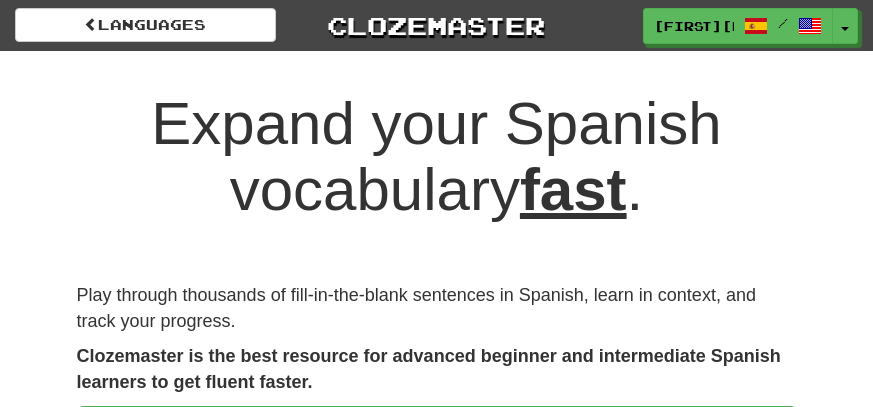 scroll, scrollTop: 0, scrollLeft: 0, axis: both 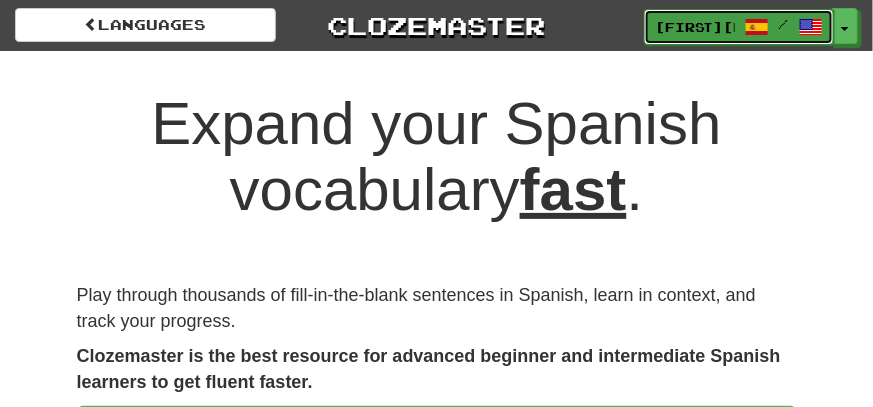 click on "[NAME]559" at bounding box center [695, 27] 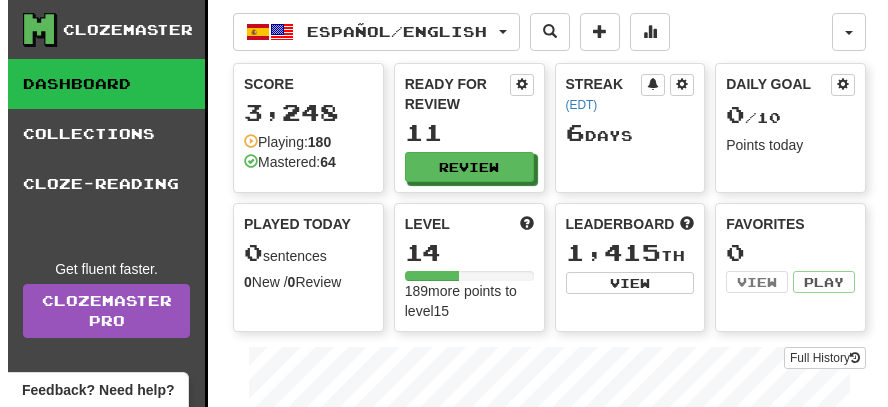 scroll, scrollTop: 0, scrollLeft: 0, axis: both 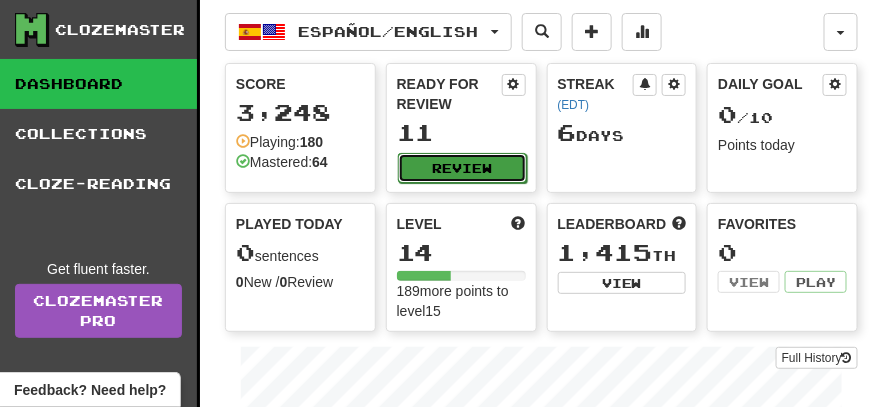 click on "Review" at bounding box center (462, 168) 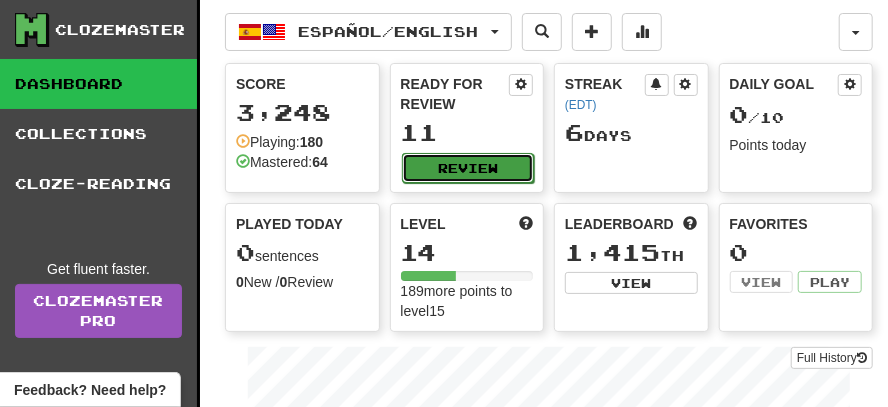 select on "**" 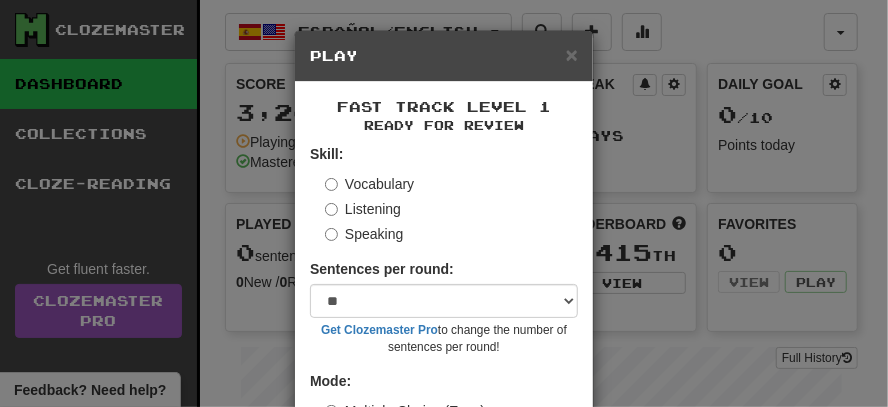 scroll, scrollTop: 99, scrollLeft: 0, axis: vertical 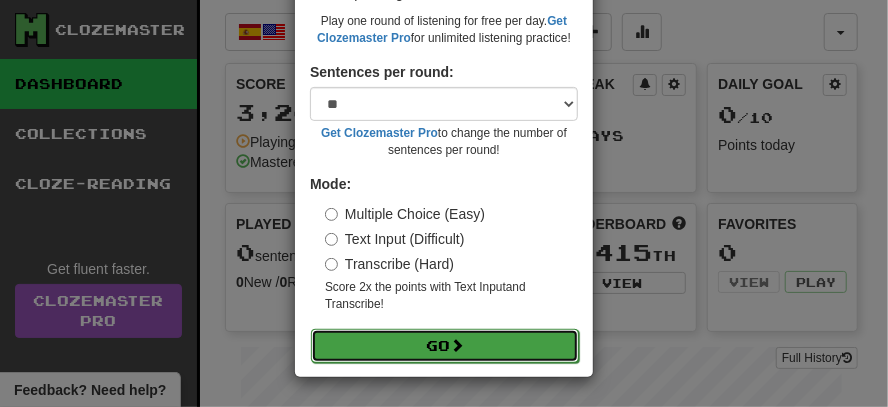 click on "Go" at bounding box center [445, 346] 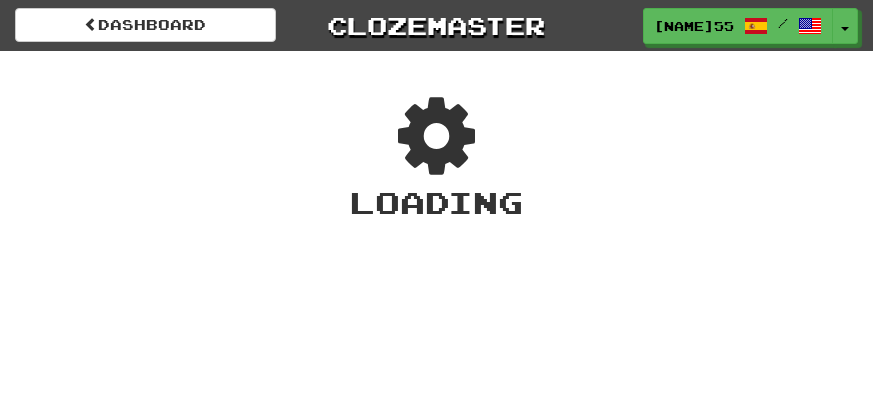 scroll, scrollTop: 0, scrollLeft: 0, axis: both 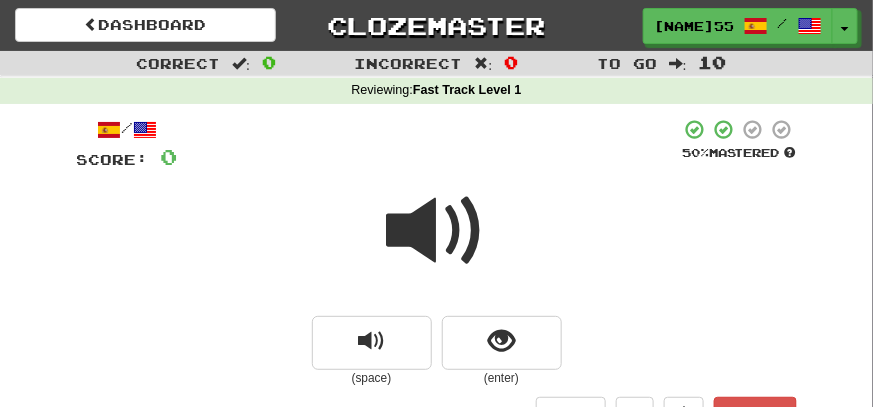 click at bounding box center (437, 231) 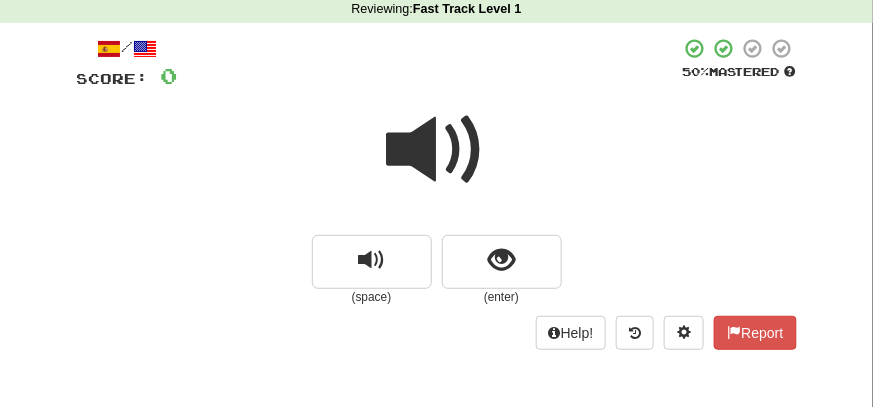 scroll, scrollTop: 99, scrollLeft: 0, axis: vertical 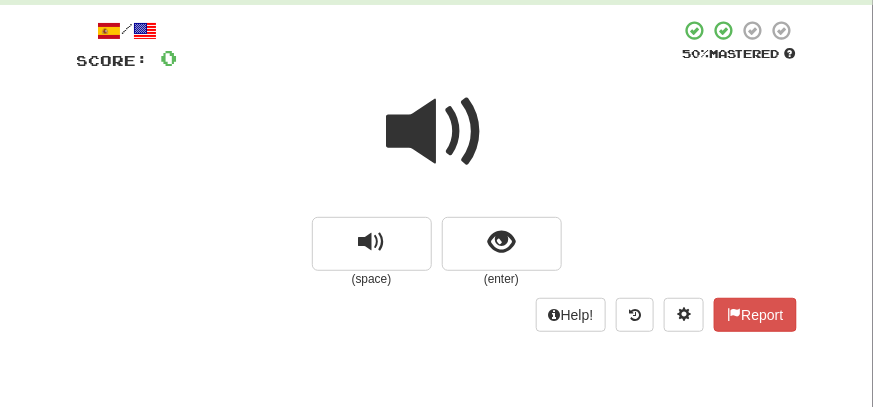 click at bounding box center (437, 132) 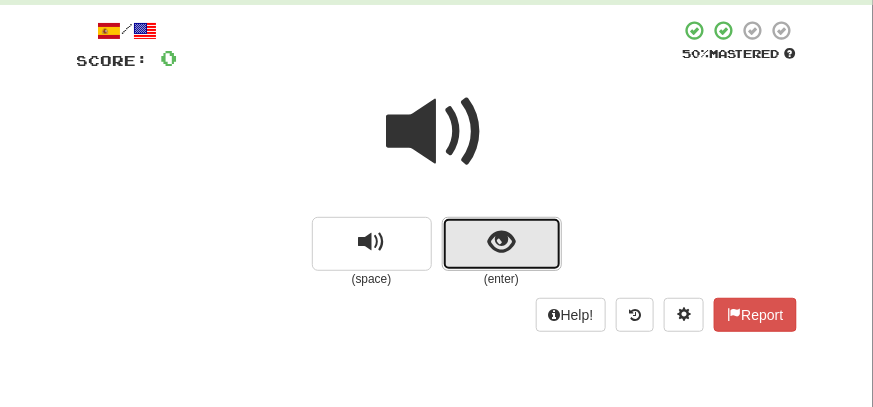 click at bounding box center (501, 242) 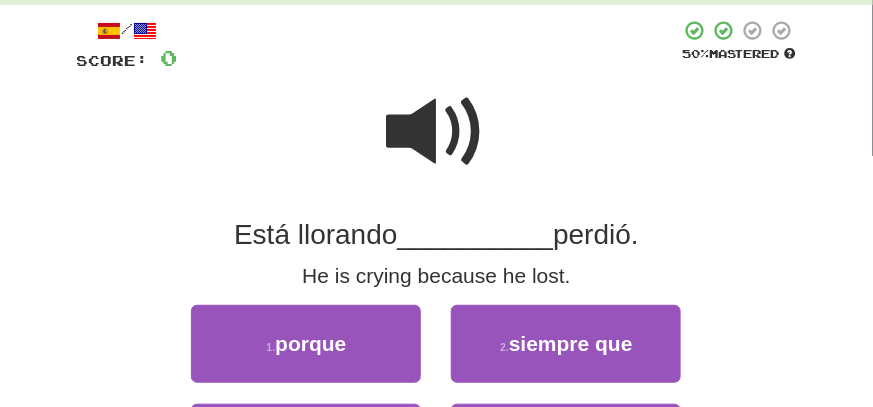 click at bounding box center (437, 132) 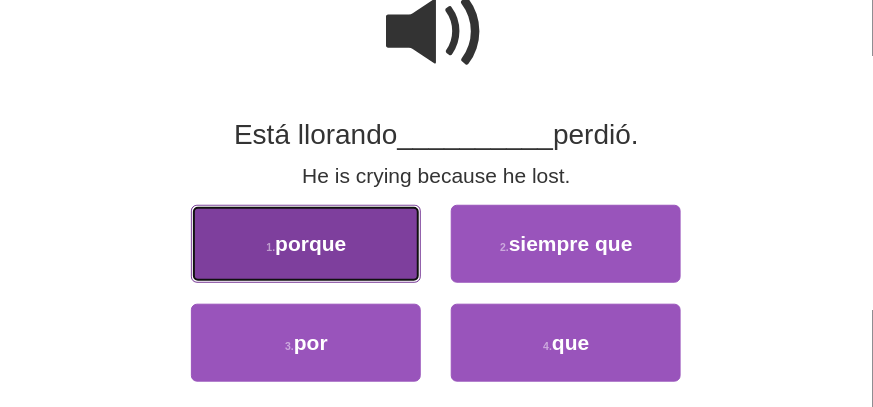 click on "1 .  porque" at bounding box center [306, 244] 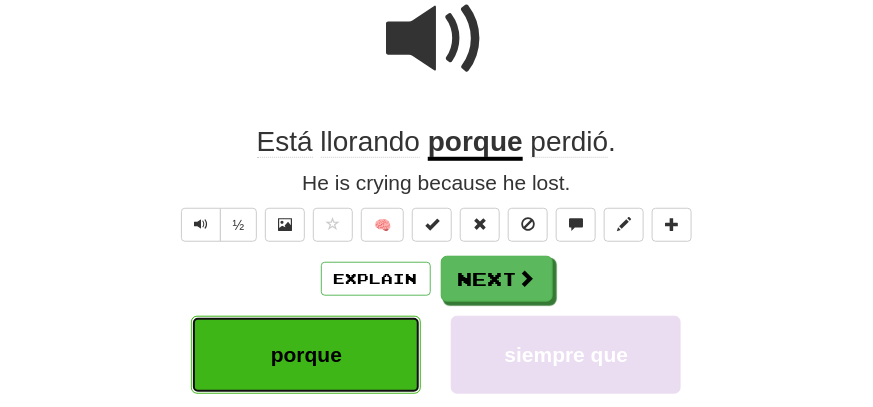 scroll, scrollTop: 206, scrollLeft: 0, axis: vertical 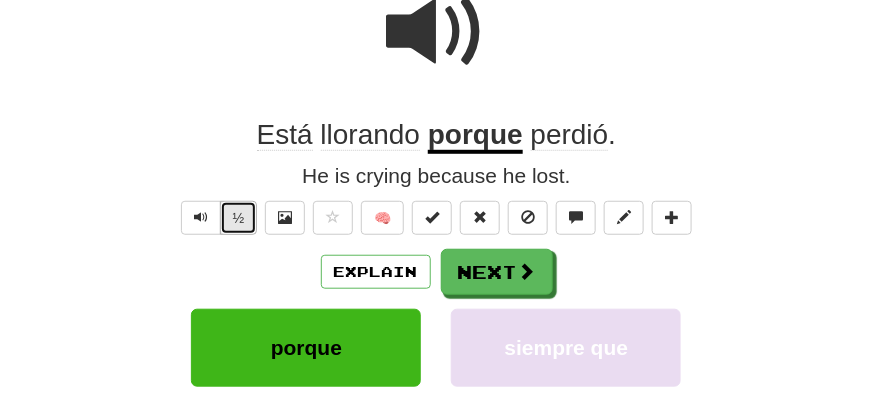 click on "½" at bounding box center (239, 218) 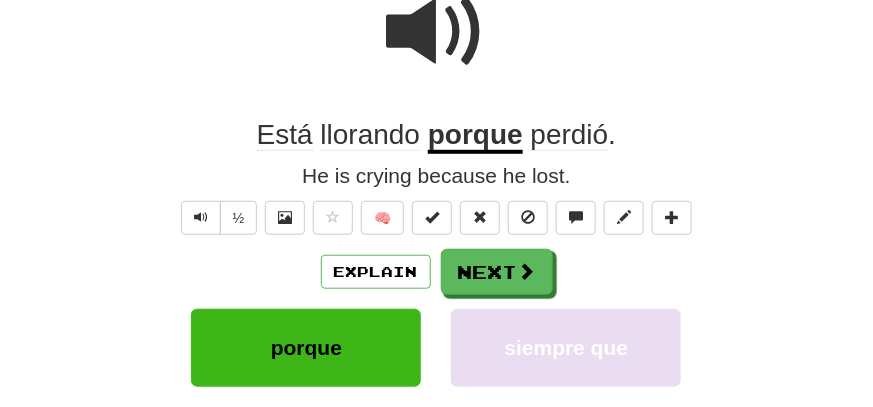 click on "perdió" at bounding box center [570, 135] 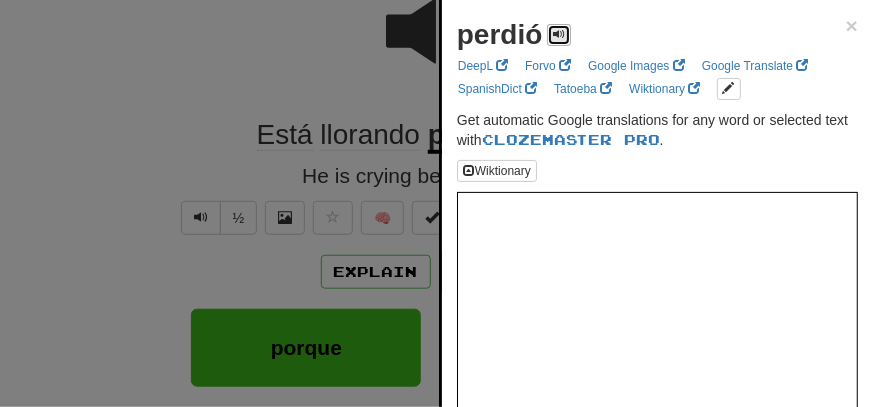 click at bounding box center (559, 34) 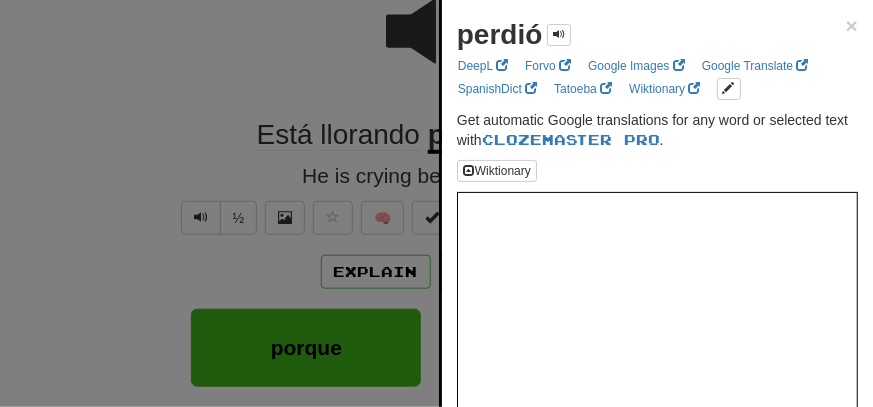 click at bounding box center (436, 203) 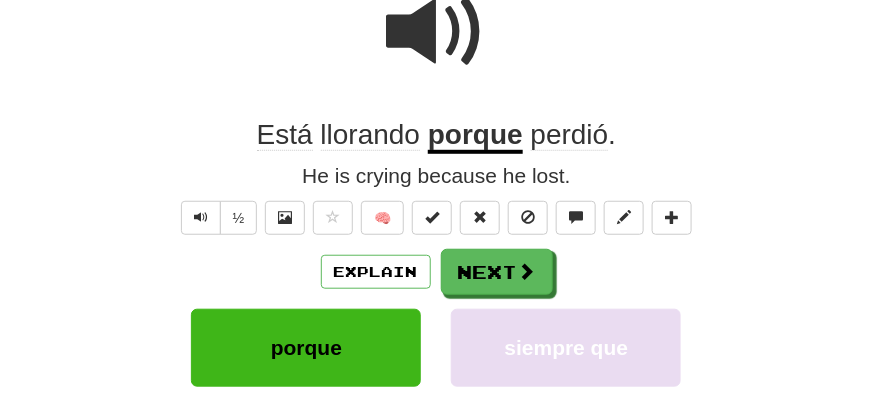 click on "llorando" 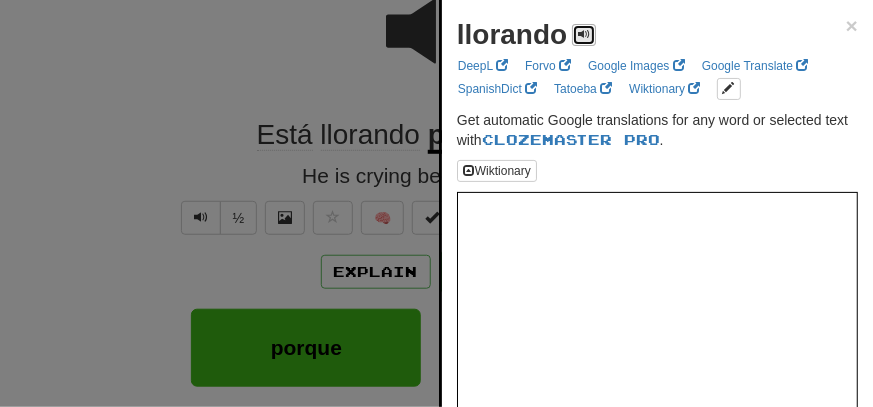 click at bounding box center (584, 34) 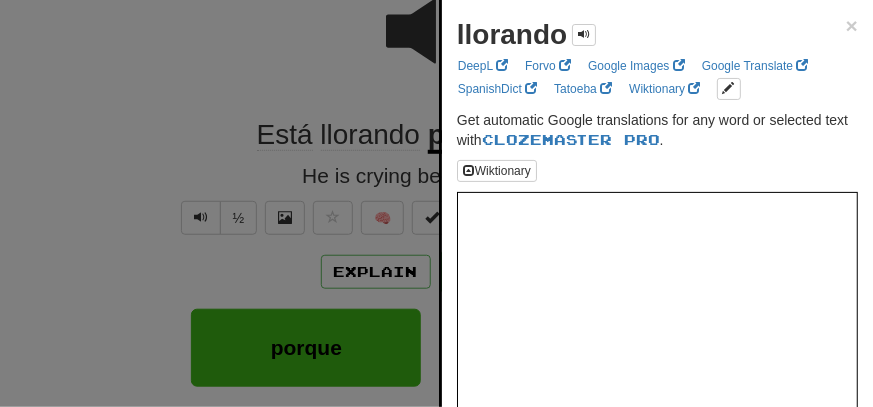 click at bounding box center [436, 203] 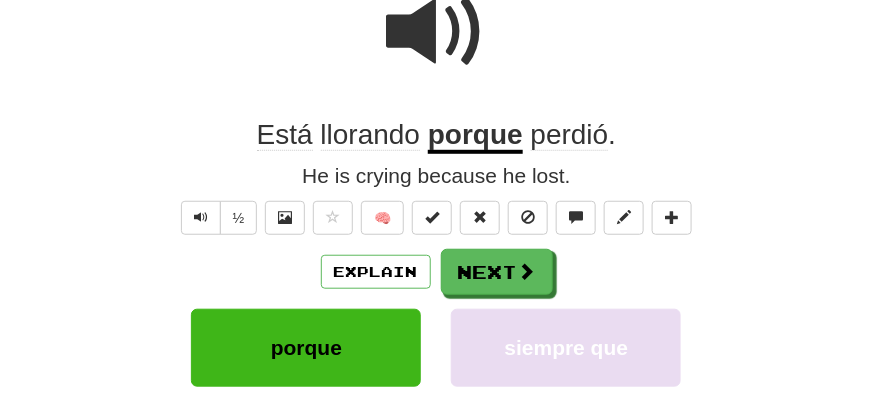 scroll, scrollTop: 306, scrollLeft: 0, axis: vertical 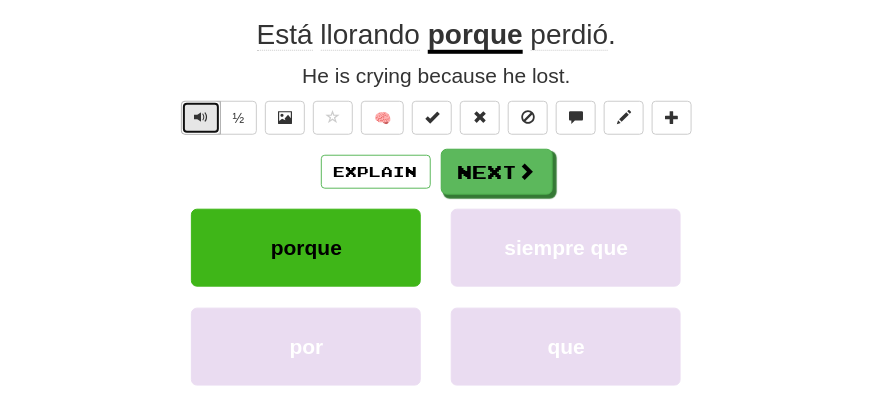 click at bounding box center (201, 118) 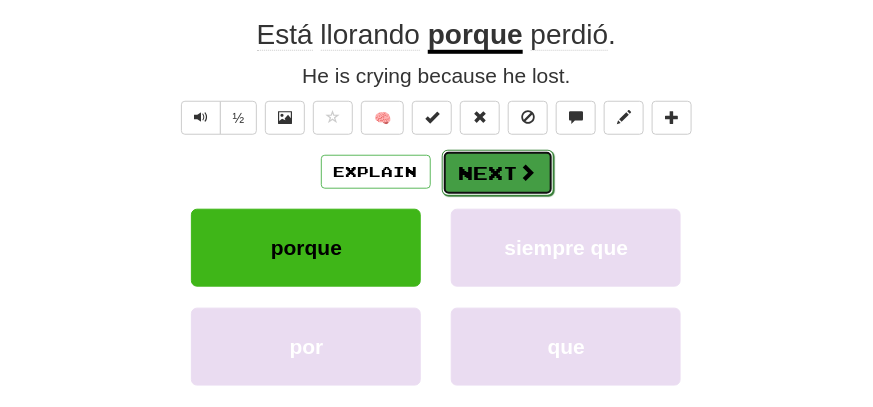 click on "Next" at bounding box center [498, 173] 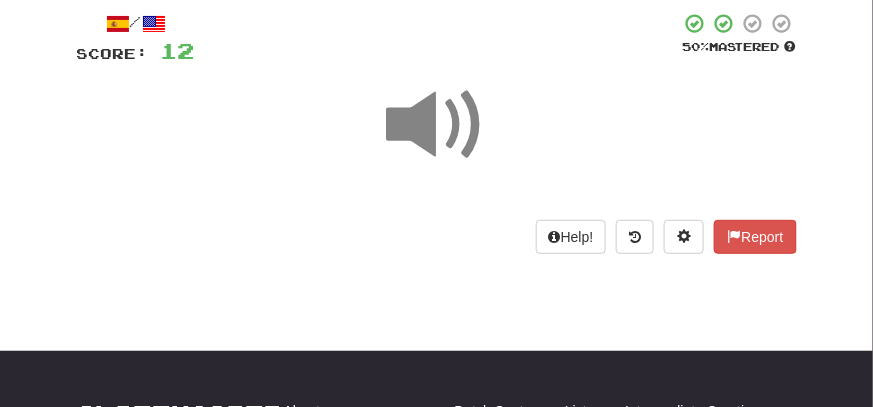 scroll, scrollTop: 6, scrollLeft: 0, axis: vertical 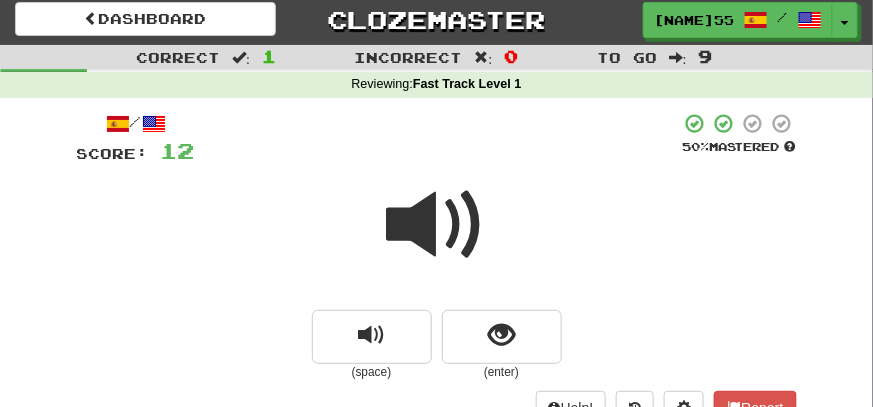 click at bounding box center (437, 225) 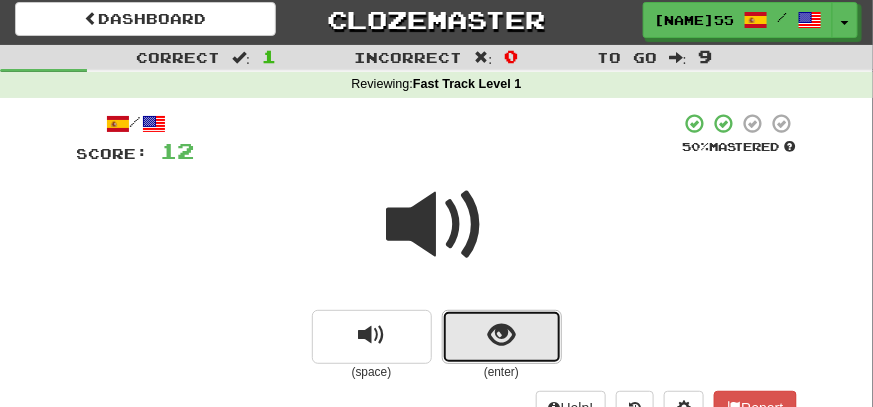 click at bounding box center [502, 337] 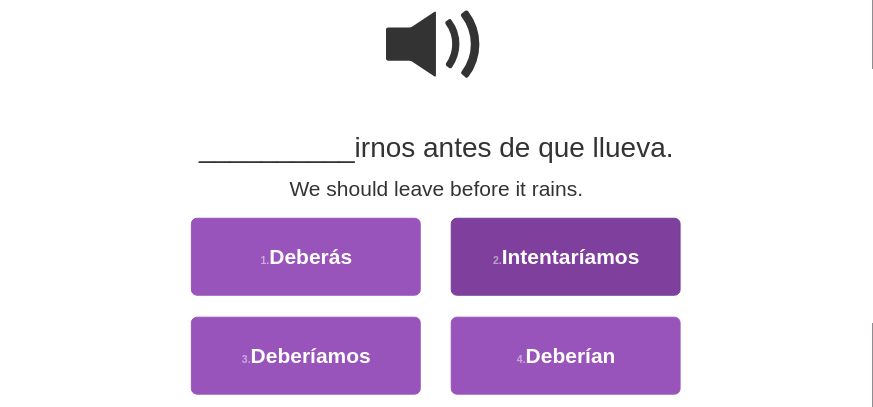 scroll, scrollTop: 206, scrollLeft: 0, axis: vertical 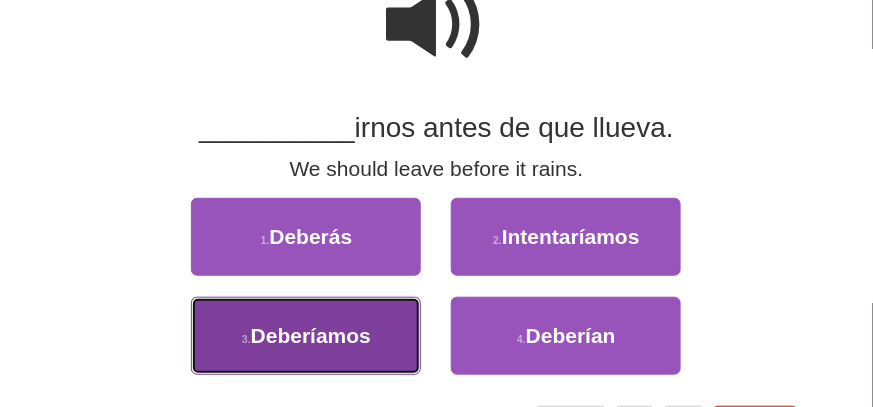 click on "Deberíamos" at bounding box center (311, 335) 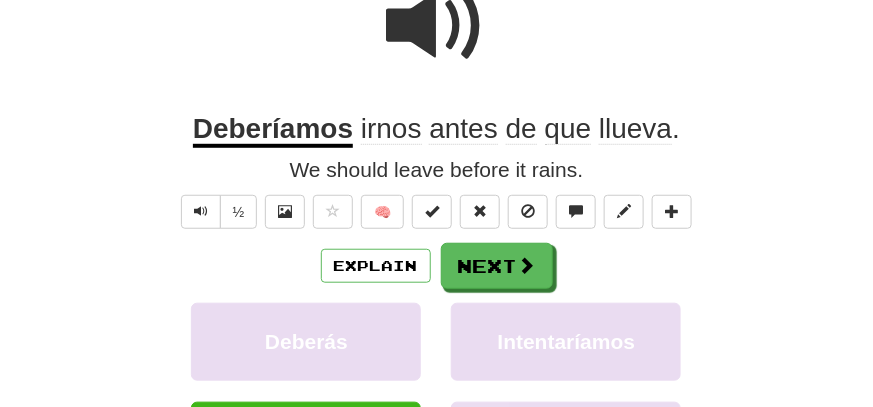 click on "llueva" at bounding box center [635, 129] 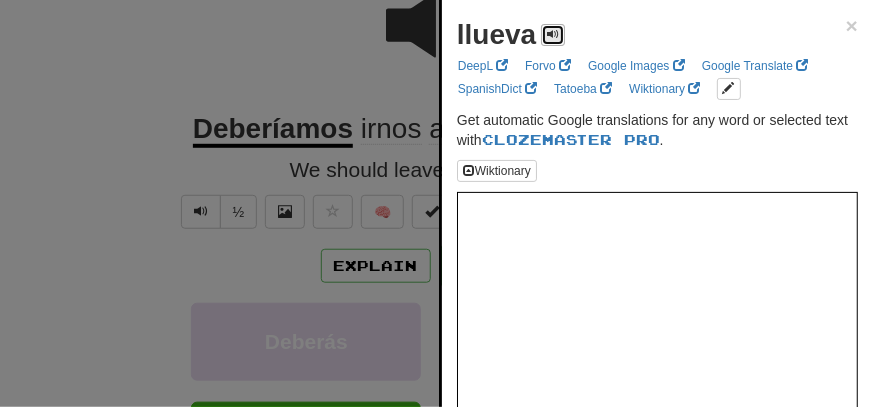 click at bounding box center (553, 34) 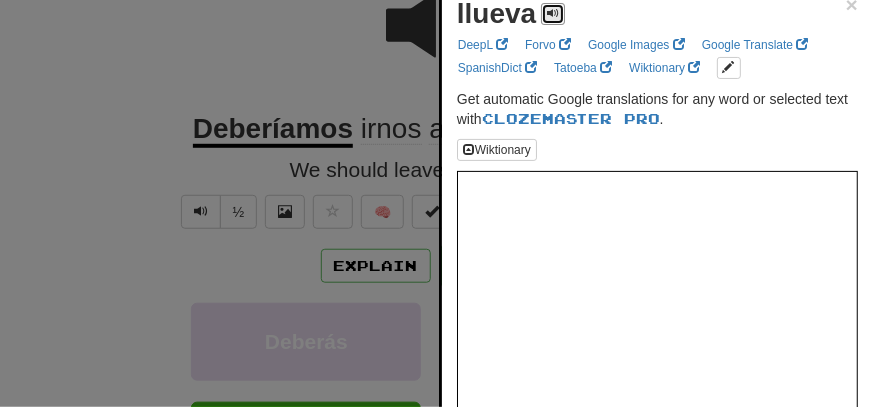 scroll, scrollTop: 0, scrollLeft: 0, axis: both 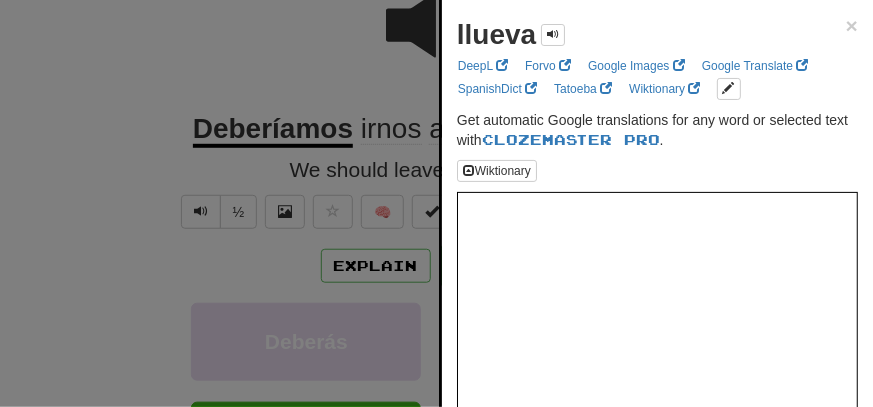 click at bounding box center [436, 203] 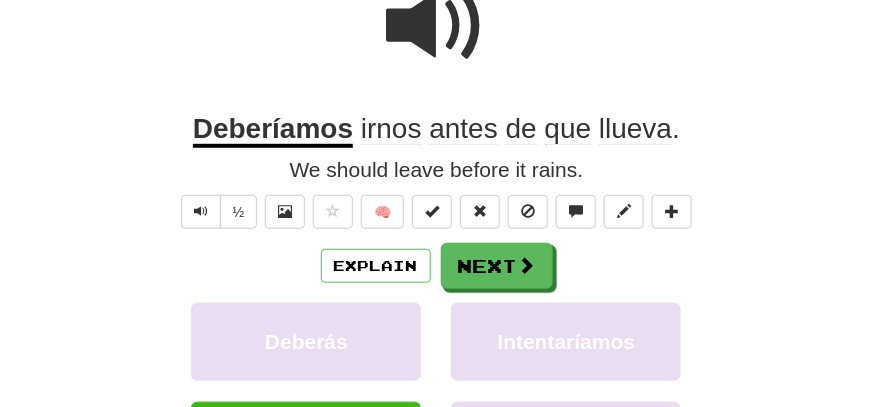 click at bounding box center [437, 26] 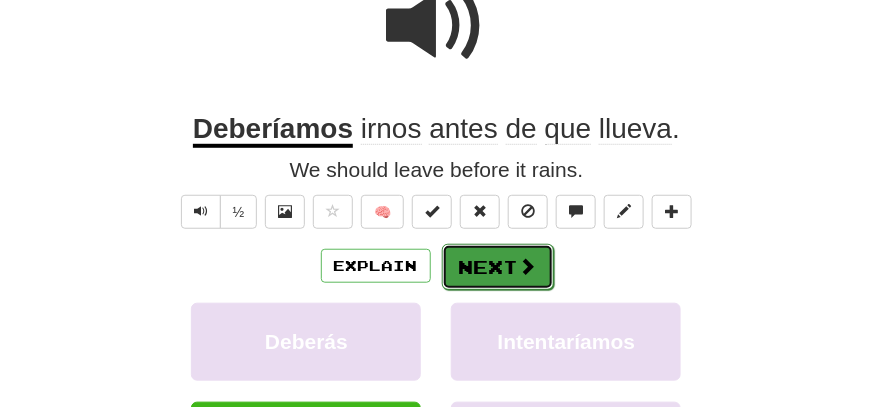 click on "Next" at bounding box center [498, 267] 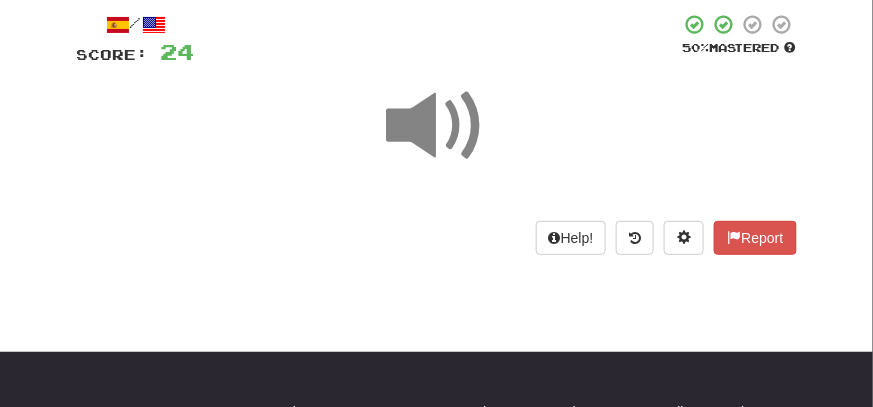 scroll, scrollTop: 12, scrollLeft: 0, axis: vertical 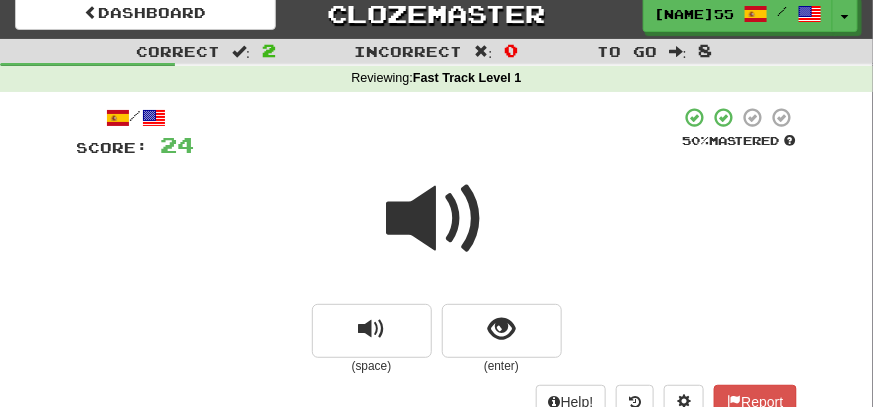 click at bounding box center (437, 219) 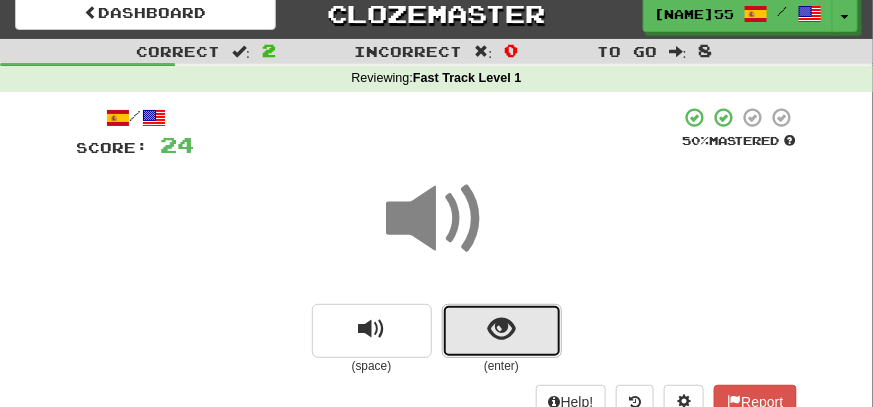 click at bounding box center [501, 329] 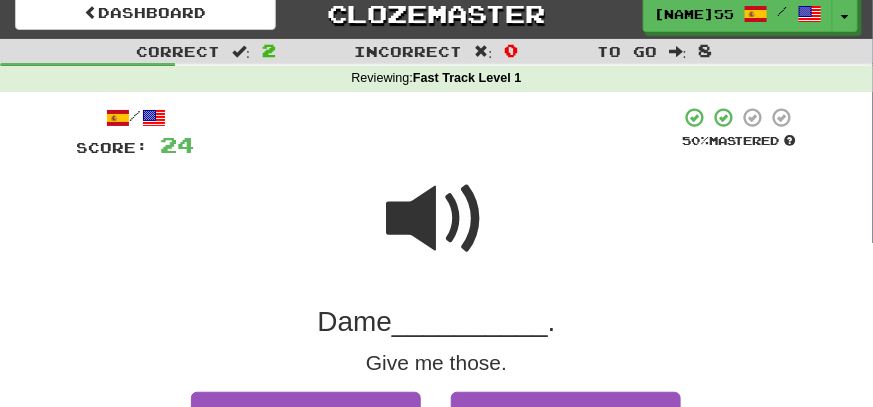click at bounding box center (437, 219) 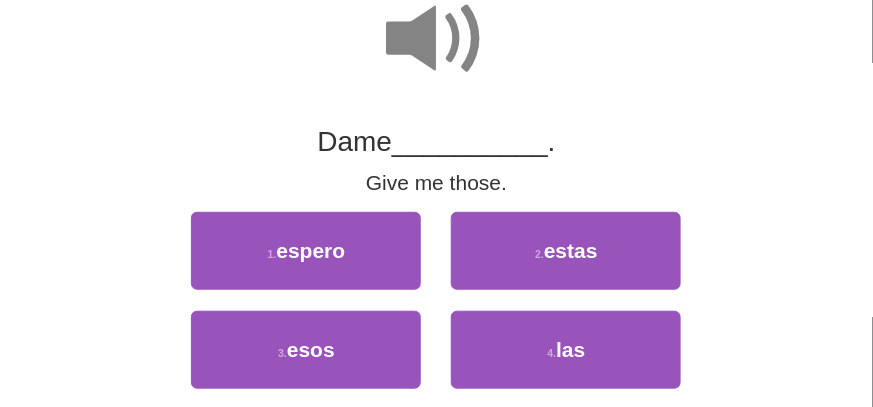 scroll, scrollTop: 212, scrollLeft: 0, axis: vertical 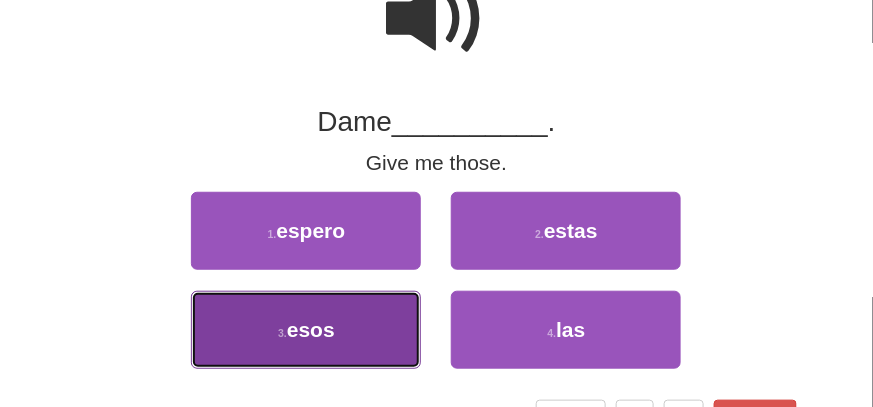 click on "esos" at bounding box center (311, 329) 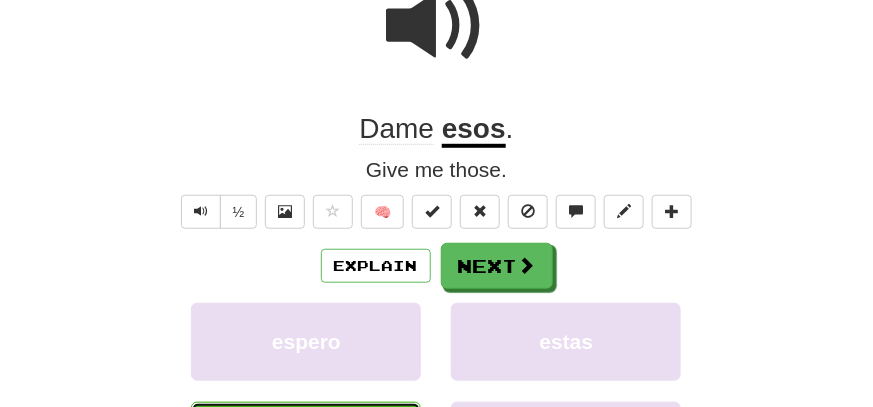 scroll, scrollTop: 219, scrollLeft: 0, axis: vertical 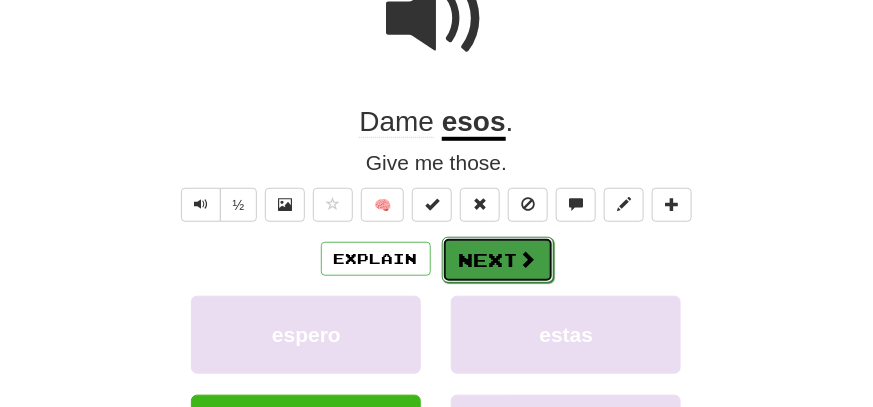 click on "Next" at bounding box center [498, 260] 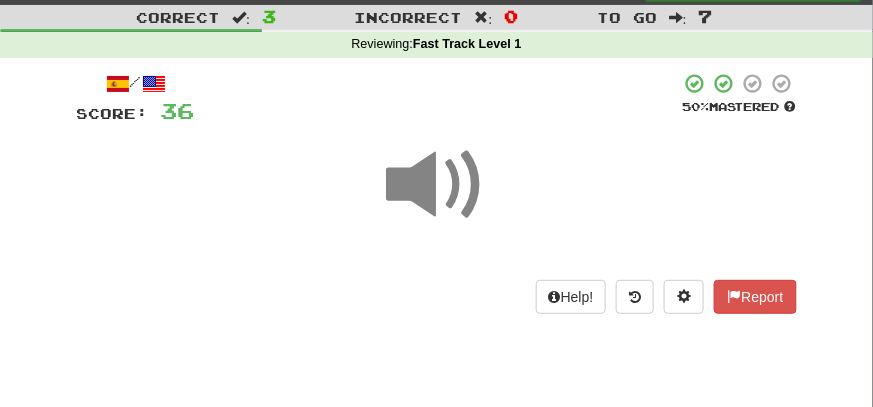 scroll, scrollTop: 19, scrollLeft: 0, axis: vertical 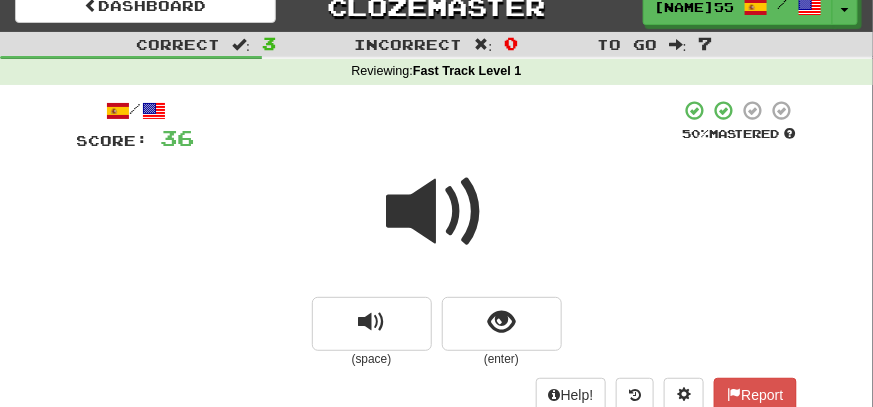 click at bounding box center (437, 212) 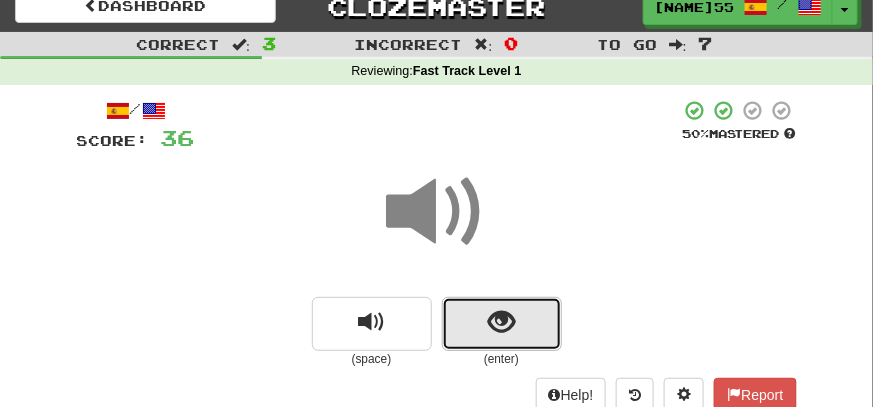 click at bounding box center (501, 322) 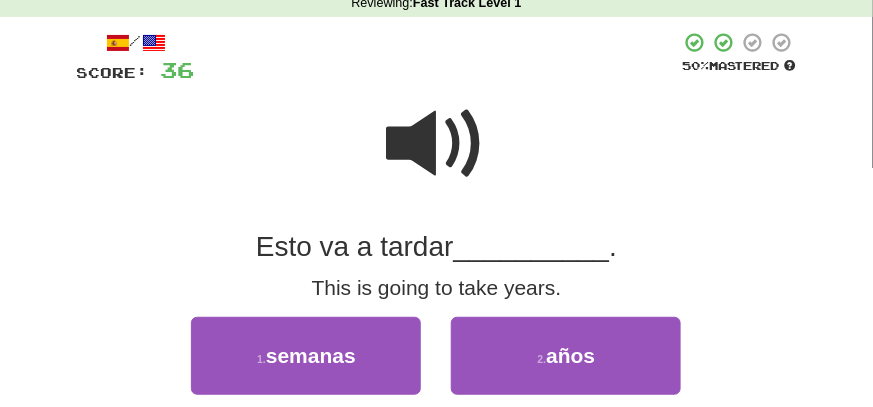 scroll, scrollTop: 219, scrollLeft: 0, axis: vertical 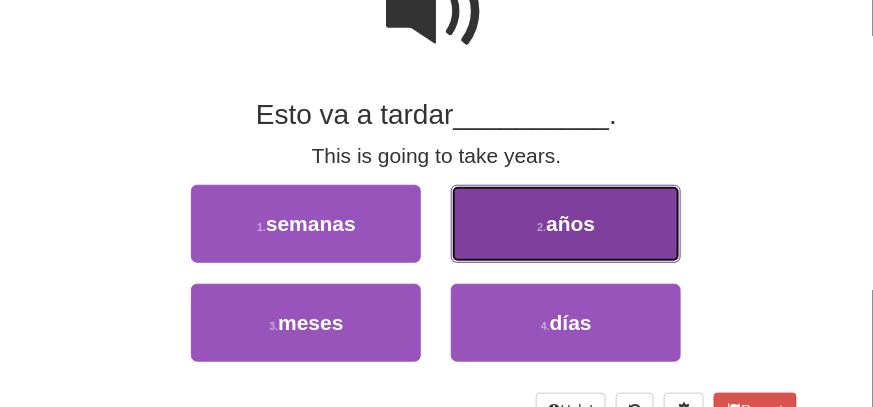 click on "2 .  años" at bounding box center [566, 224] 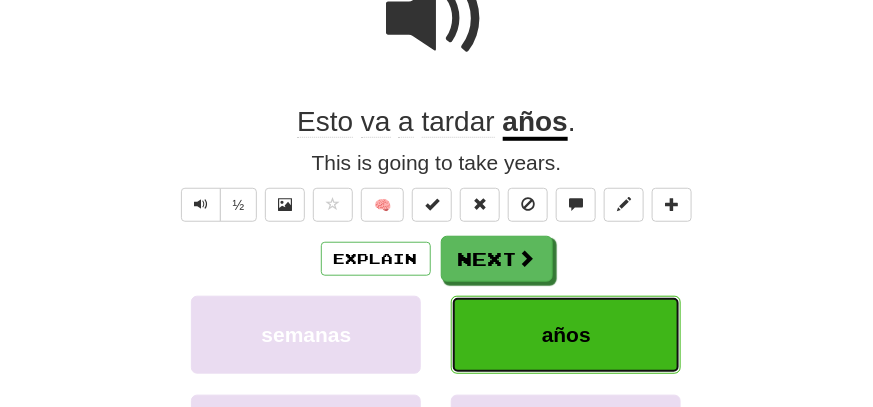scroll, scrollTop: 225, scrollLeft: 0, axis: vertical 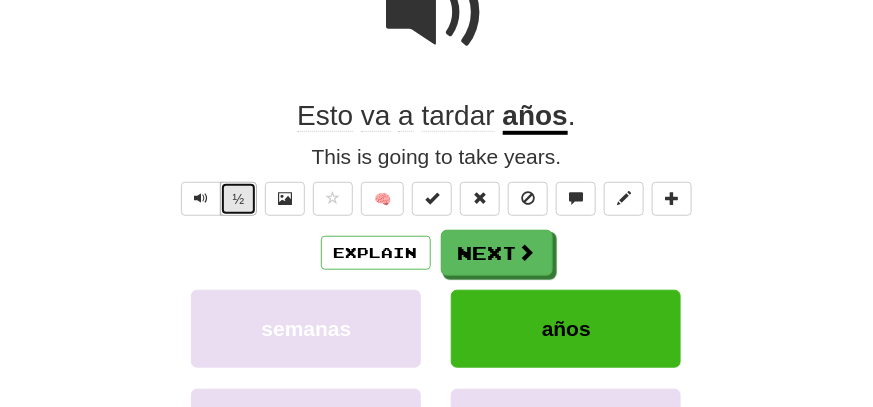 click on "½" at bounding box center [239, 199] 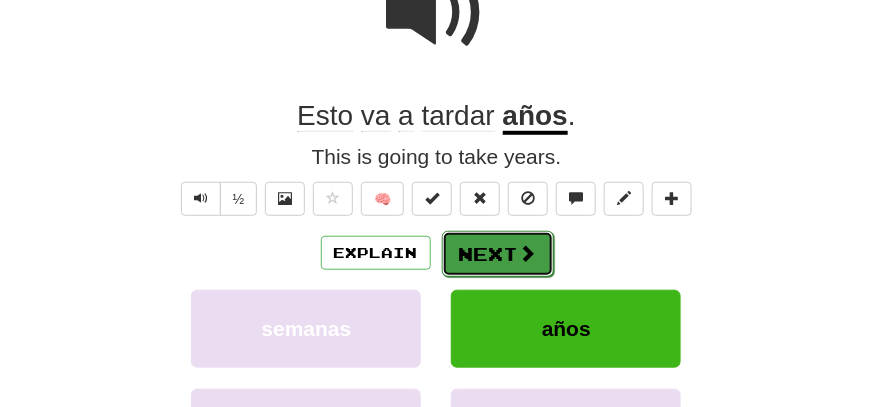 click on "Next" at bounding box center (498, 254) 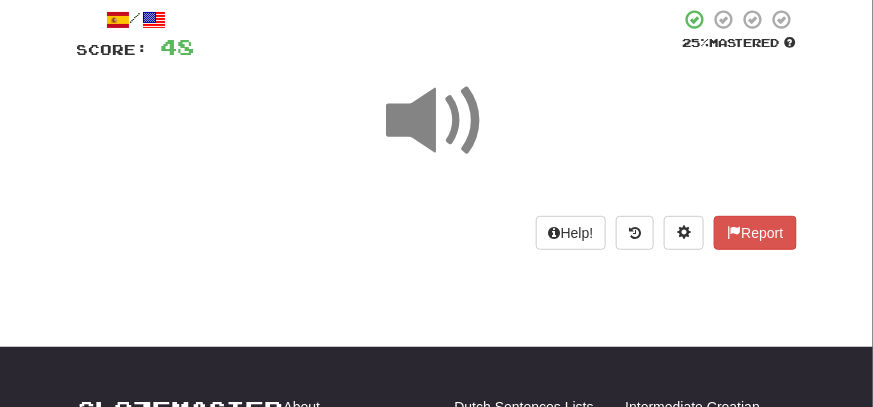 scroll, scrollTop: 25, scrollLeft: 0, axis: vertical 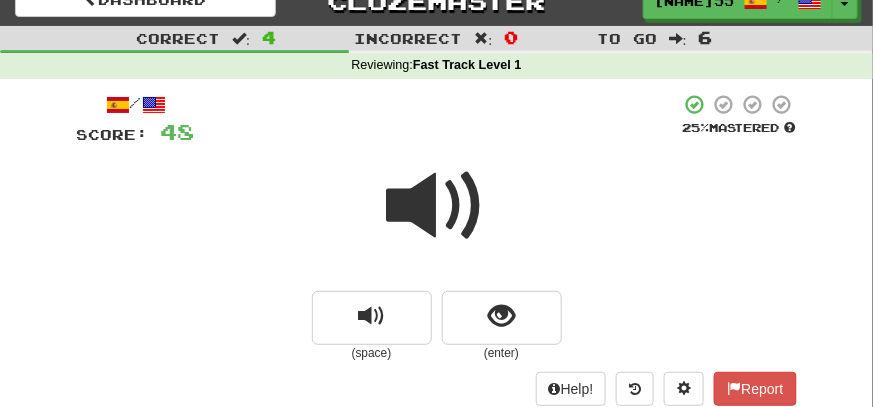 click at bounding box center (437, 206) 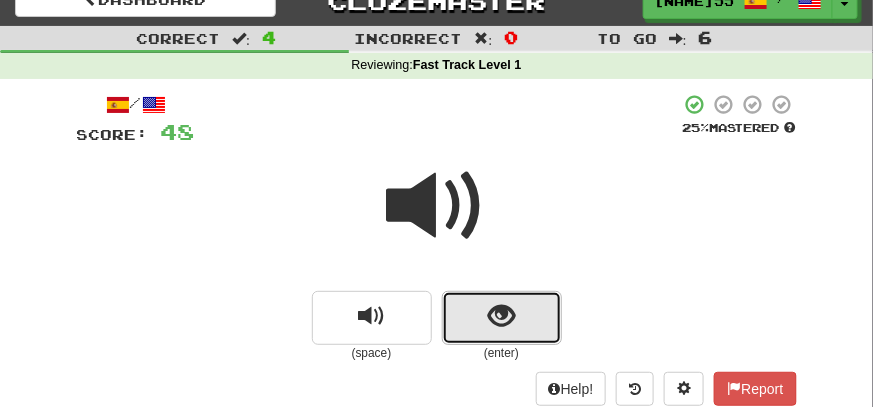 click at bounding box center (502, 318) 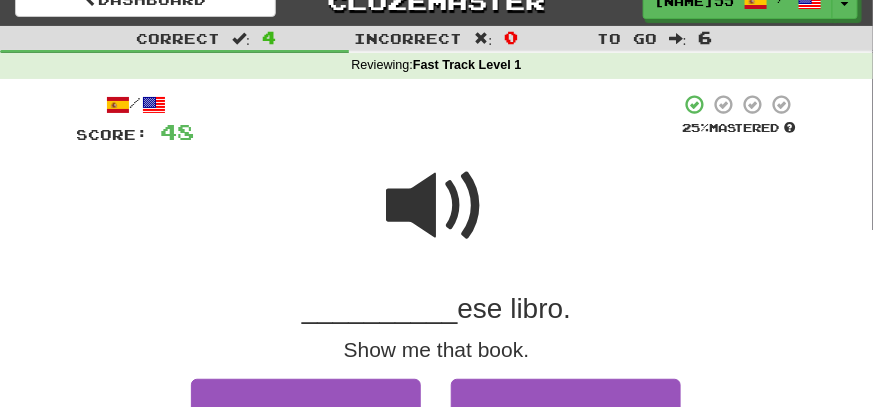 click at bounding box center (437, 206) 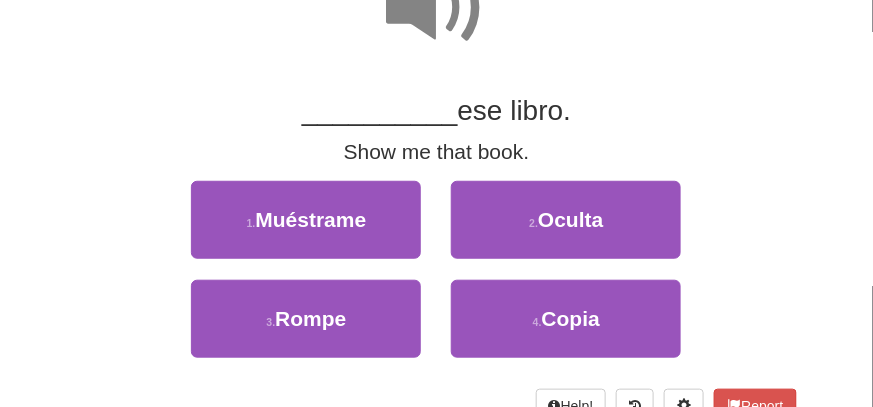 scroll, scrollTop: 225, scrollLeft: 0, axis: vertical 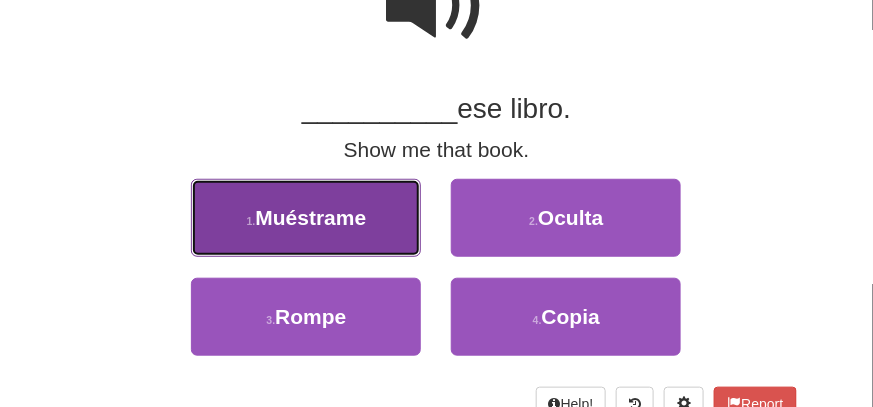 click on "1 .  Muéstrame" at bounding box center (306, 218) 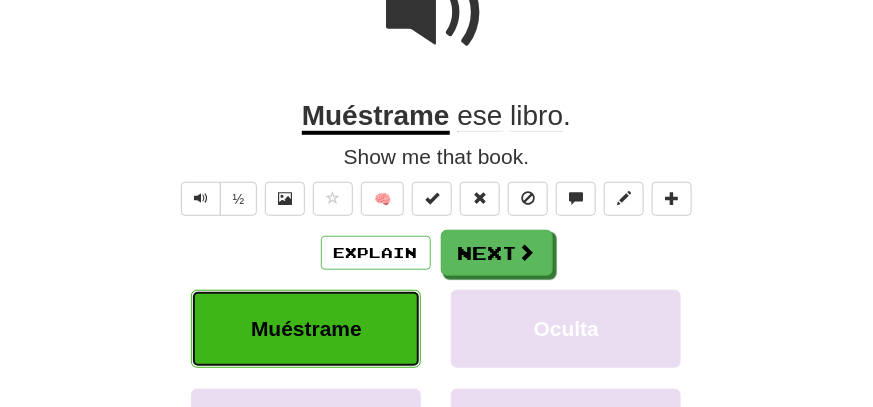 scroll, scrollTop: 232, scrollLeft: 0, axis: vertical 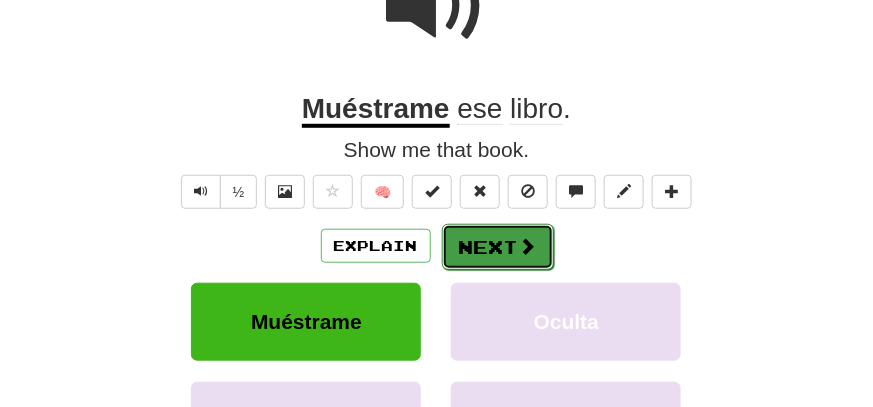 click at bounding box center (528, 246) 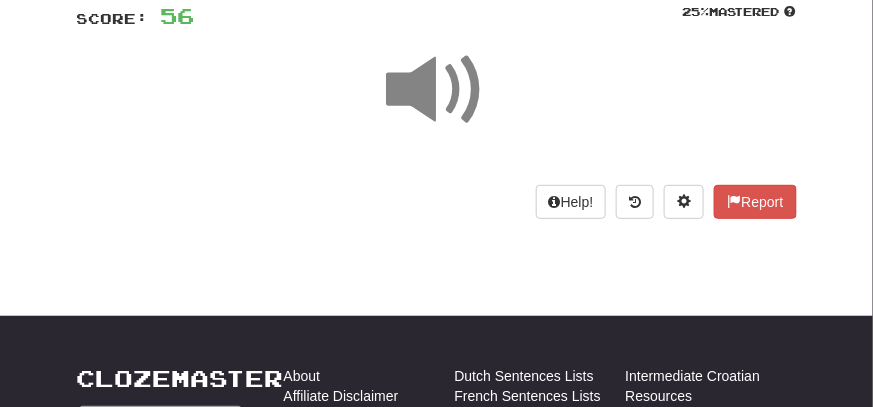 scroll, scrollTop: 32, scrollLeft: 0, axis: vertical 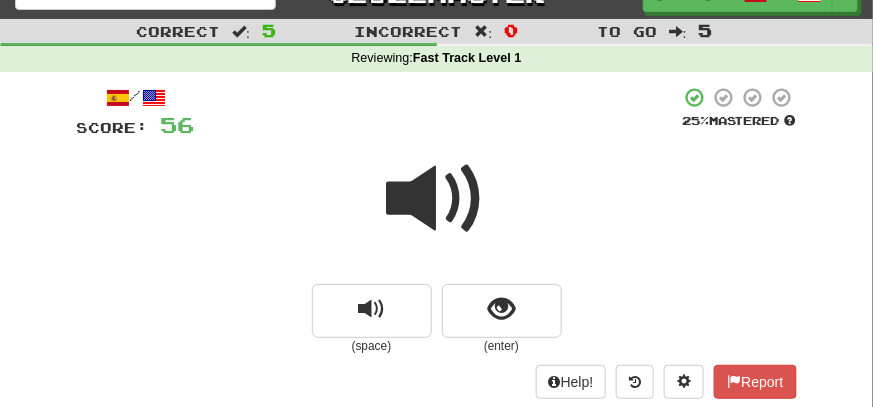 click at bounding box center [437, 199] 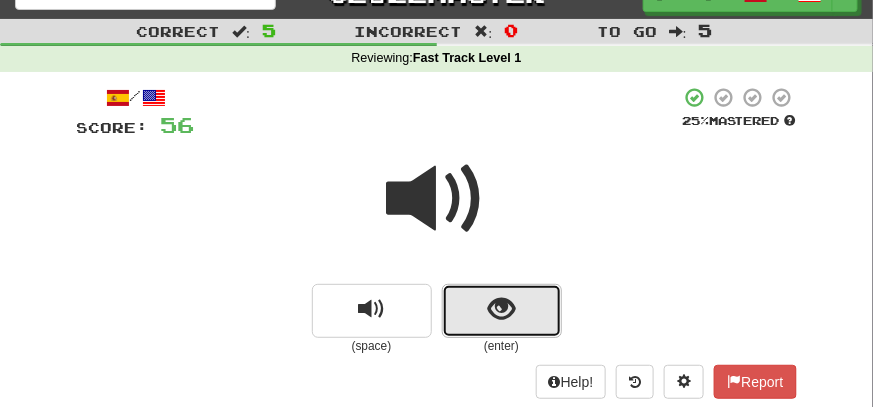 click at bounding box center (501, 309) 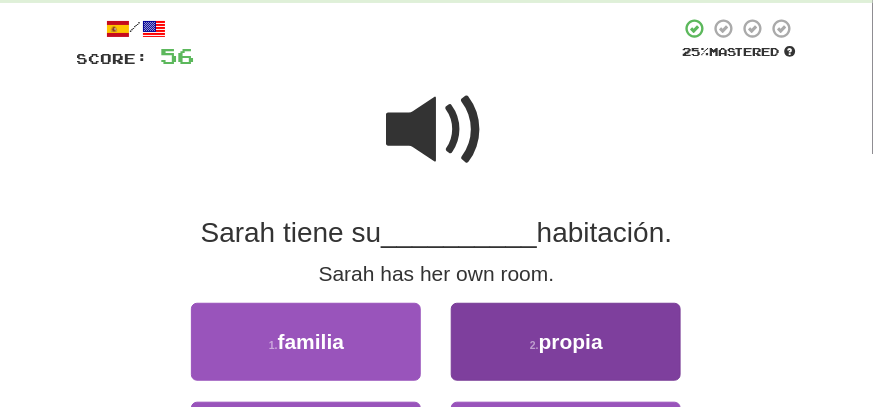 scroll, scrollTop: 132, scrollLeft: 0, axis: vertical 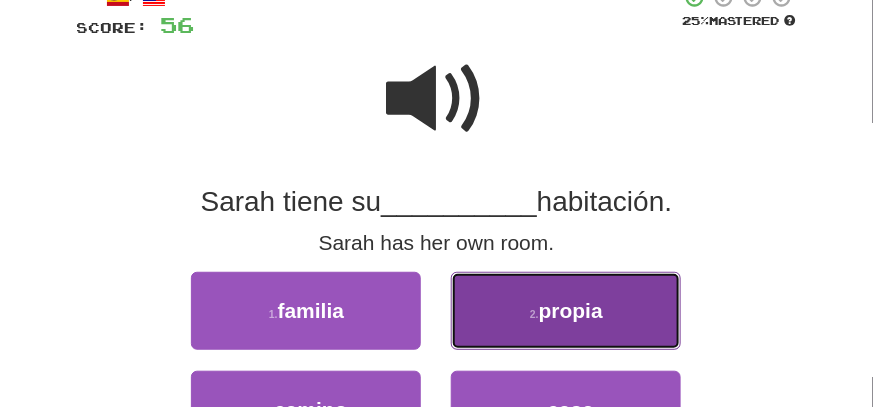 click on "propia" at bounding box center (571, 310) 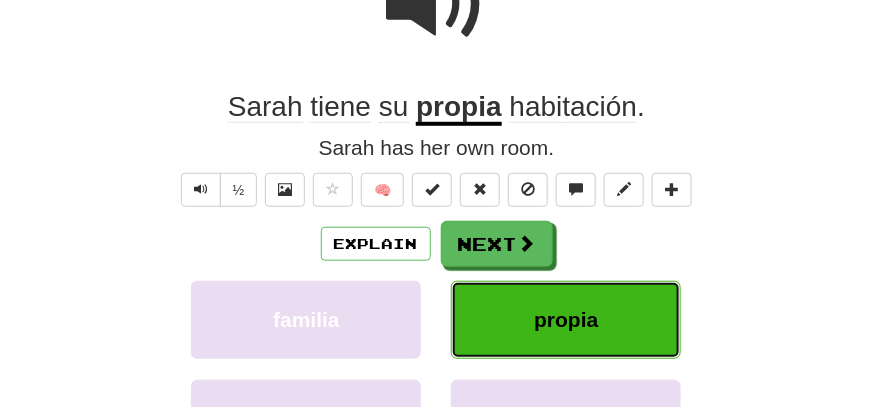 scroll, scrollTop: 332, scrollLeft: 0, axis: vertical 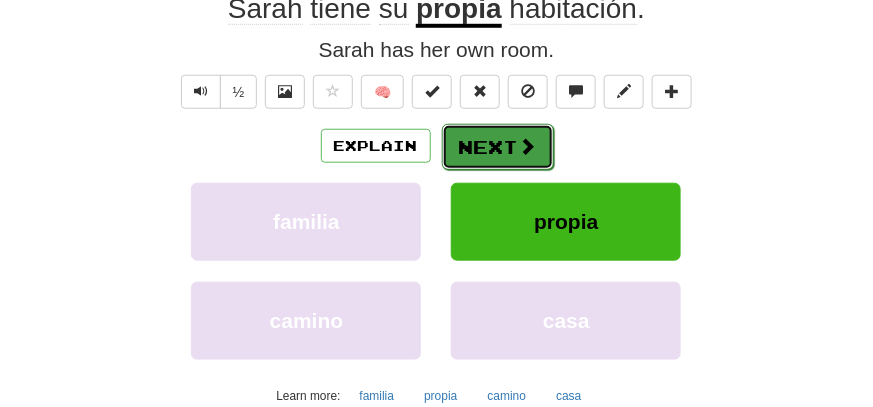 click on "Next" at bounding box center (498, 147) 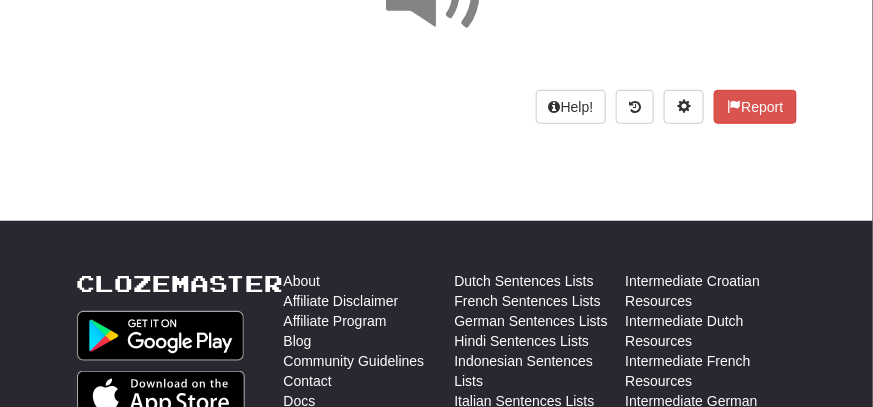 scroll, scrollTop: 132, scrollLeft: 0, axis: vertical 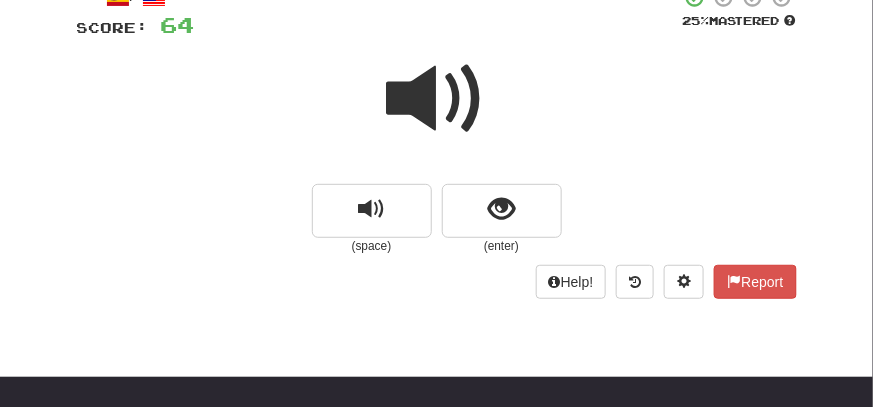 click at bounding box center (437, 99) 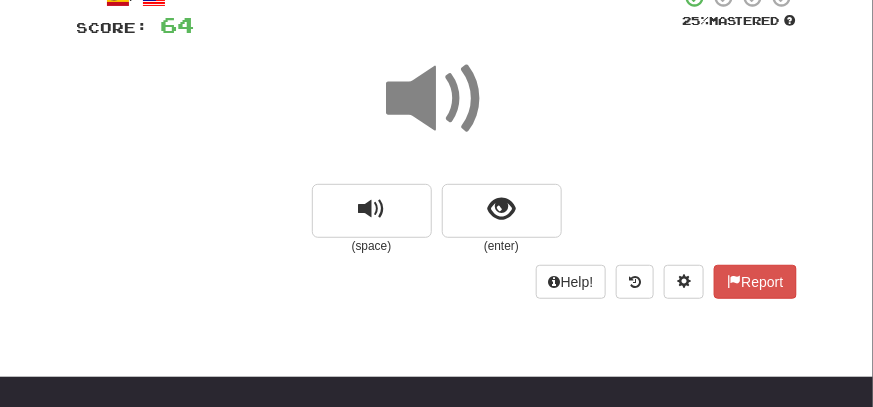 click at bounding box center (437, 99) 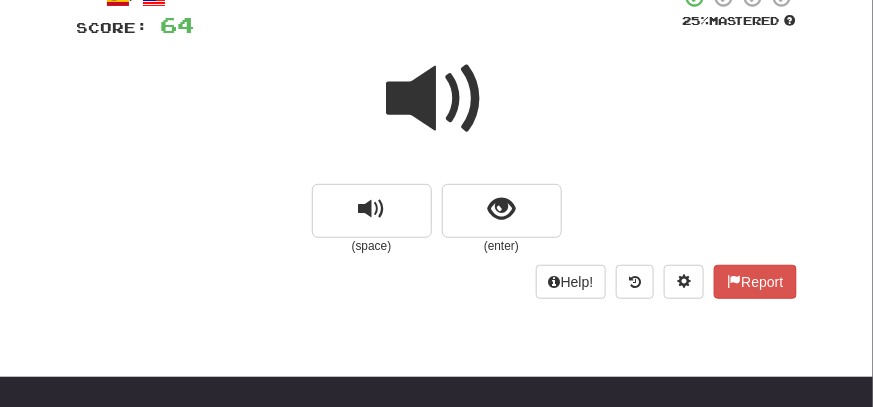 click at bounding box center (437, 99) 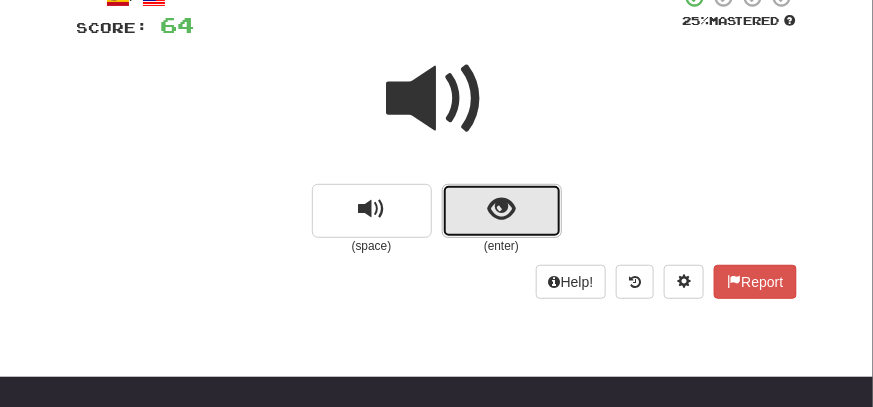 click at bounding box center [501, 209] 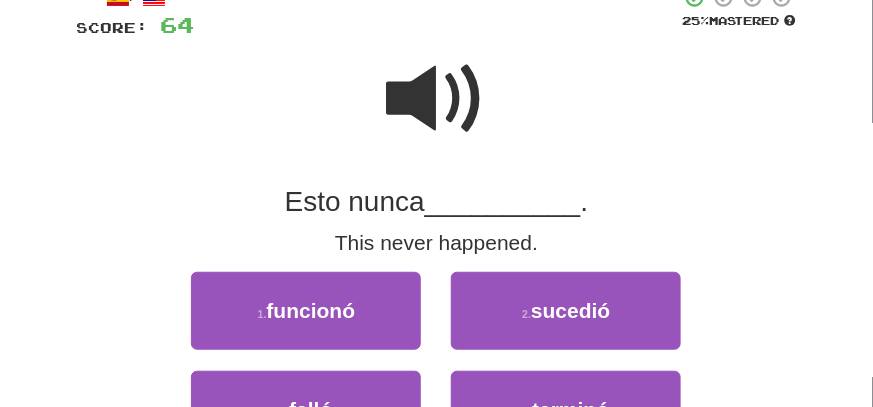 click at bounding box center (437, 99) 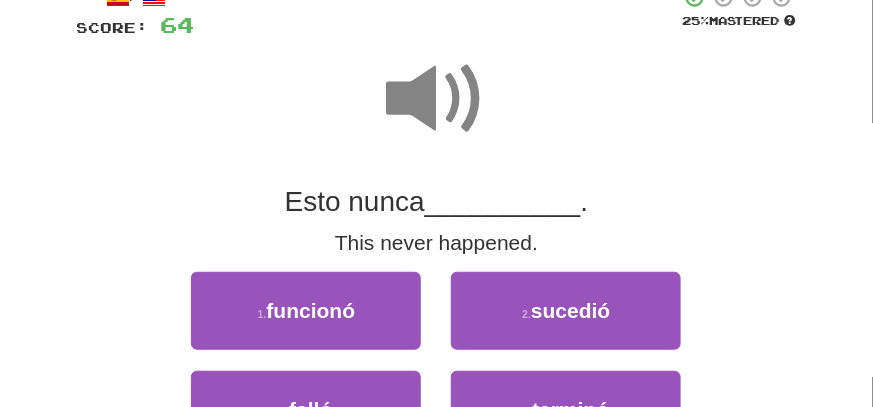 scroll, scrollTop: 232, scrollLeft: 0, axis: vertical 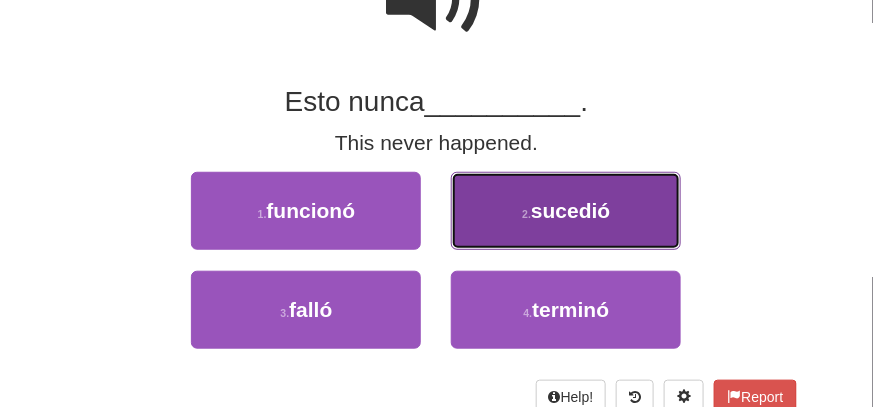 click on "sucedió" at bounding box center [570, 210] 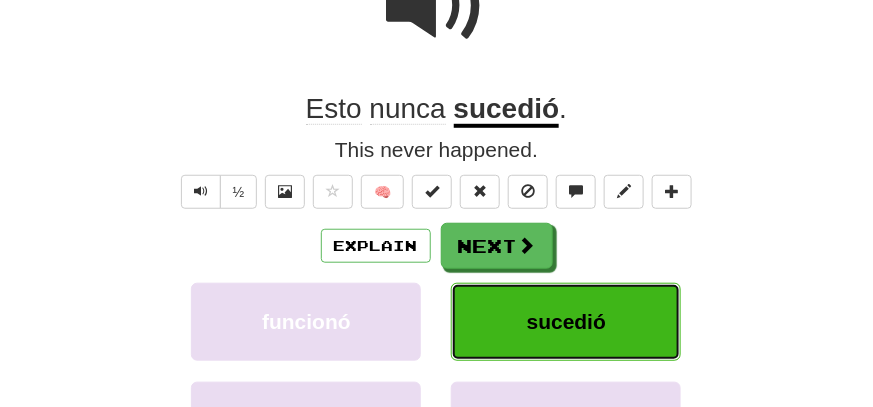 scroll, scrollTop: 238, scrollLeft: 0, axis: vertical 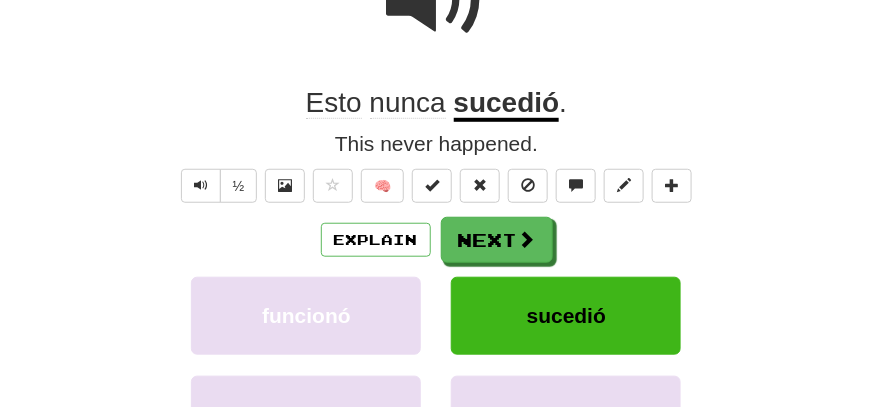 click on "sucedió" at bounding box center [507, 104] 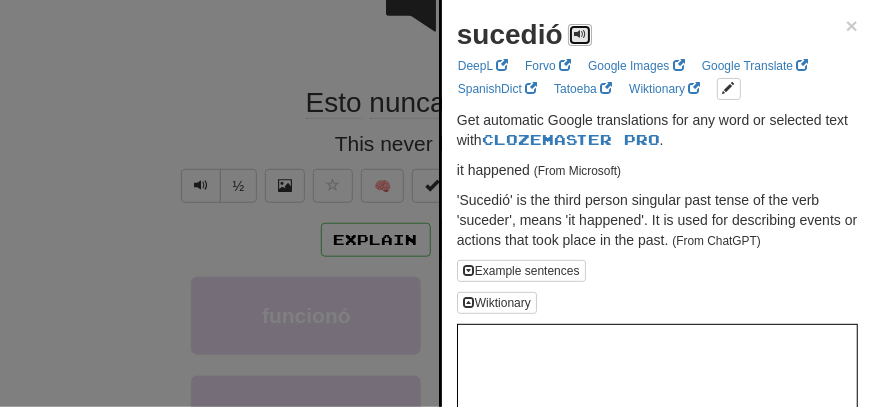click at bounding box center [580, 34] 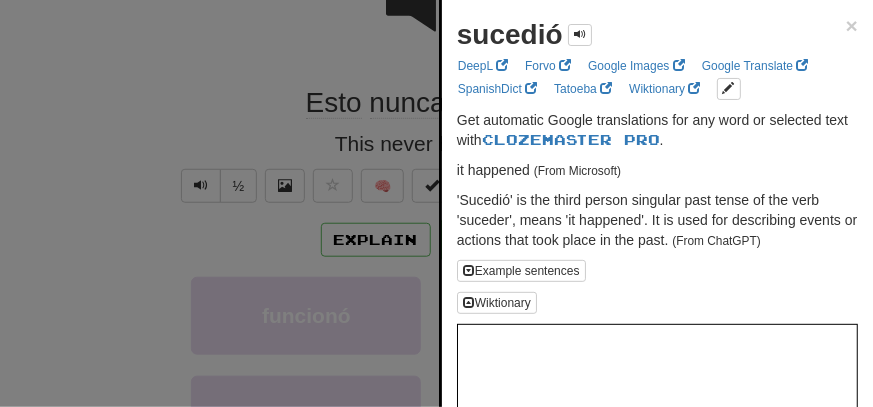 click at bounding box center (436, 203) 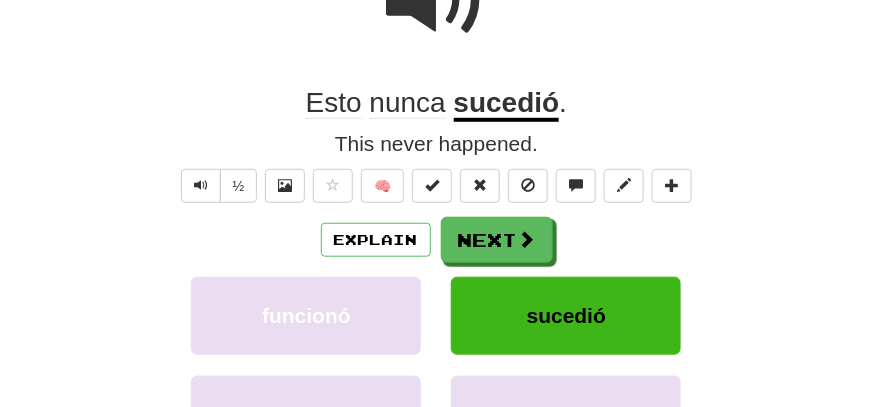 click at bounding box center (437, 0) 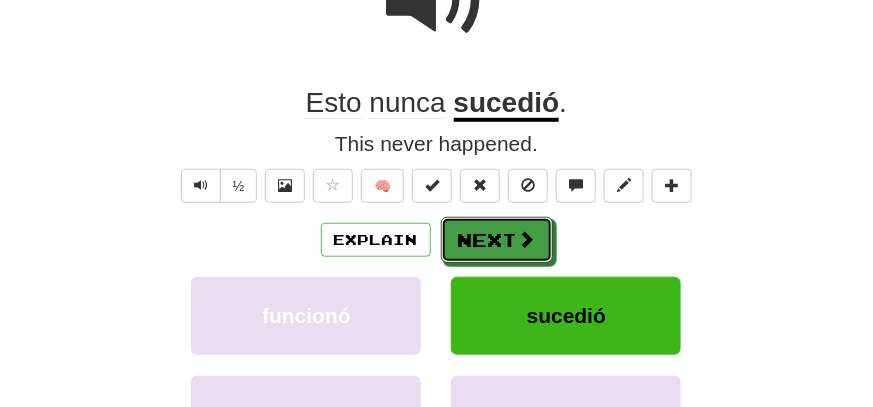 click on "Next" at bounding box center (497, 240) 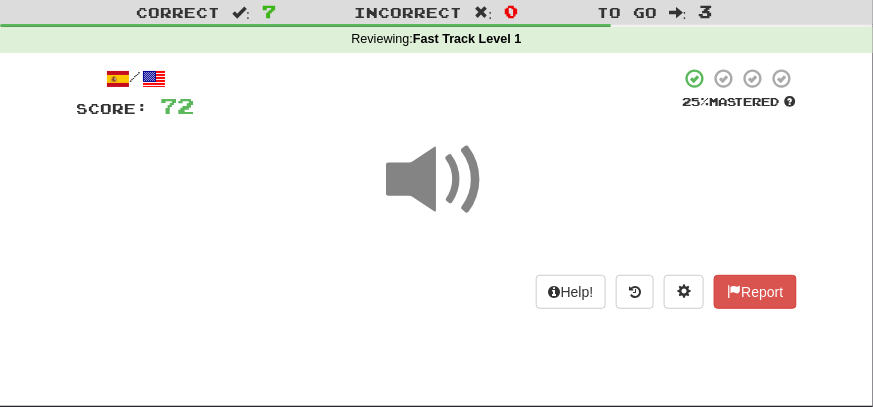 scroll, scrollTop: 38, scrollLeft: 0, axis: vertical 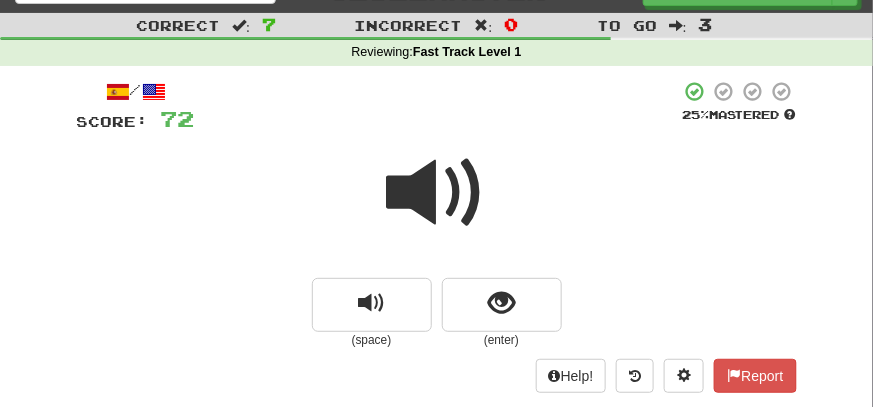 click at bounding box center (437, 193) 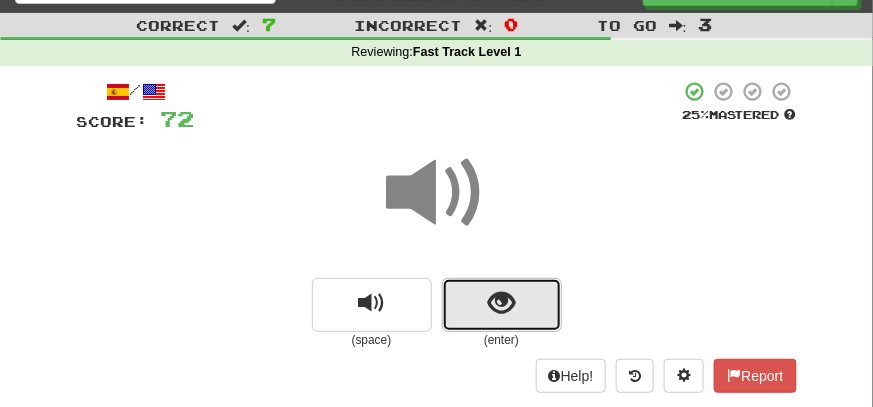 click at bounding box center (501, 303) 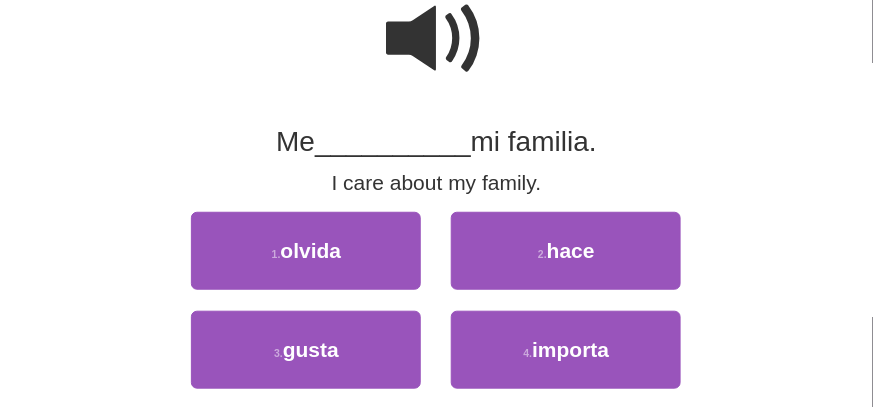 scroll, scrollTop: 238, scrollLeft: 0, axis: vertical 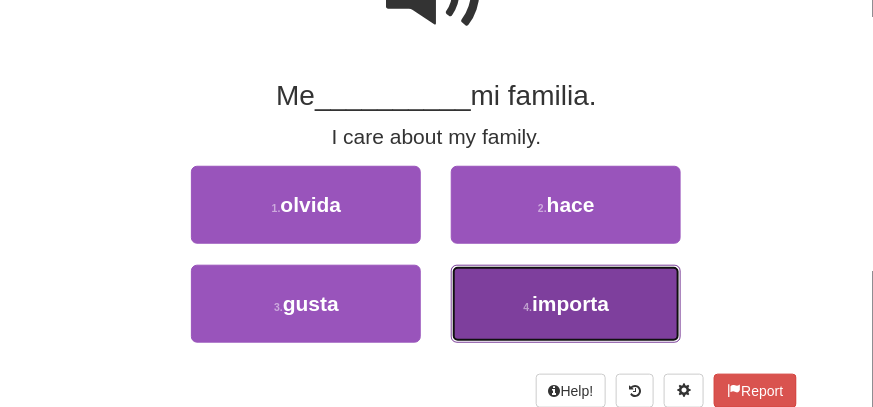 click on "importa" at bounding box center [570, 303] 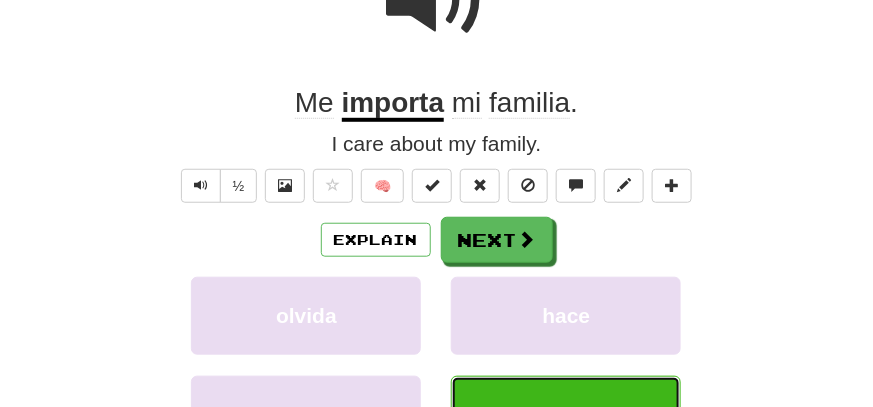 scroll, scrollTop: 245, scrollLeft: 0, axis: vertical 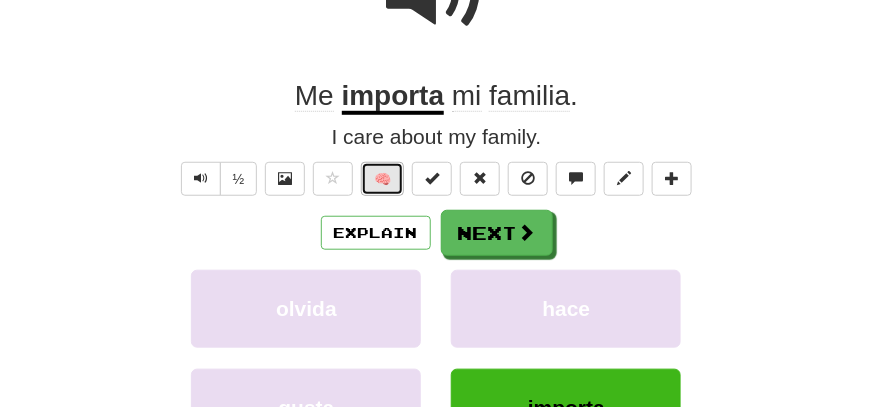 click on "🧠" at bounding box center [382, 179] 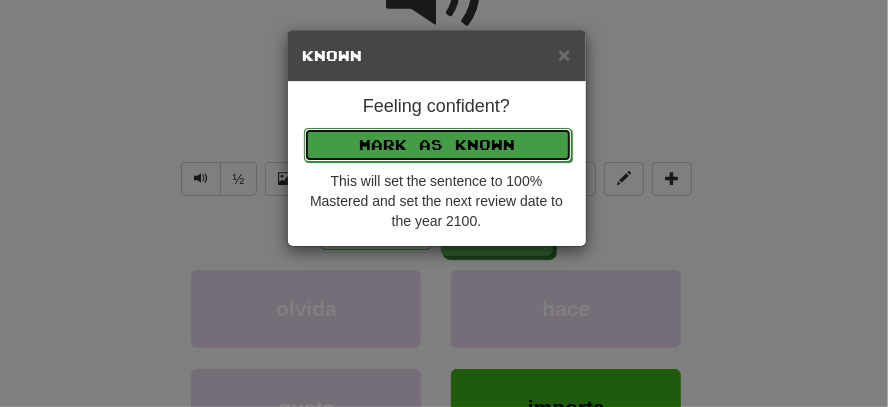 click on "Mark as Known" at bounding box center [438, 145] 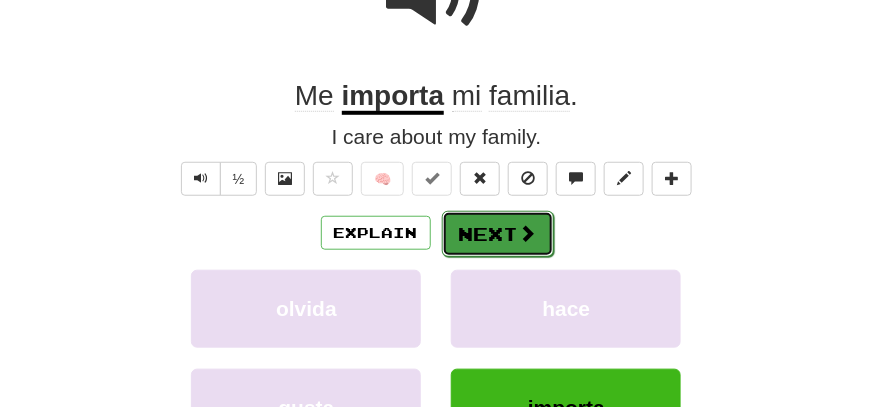 click on "Next" at bounding box center (498, 234) 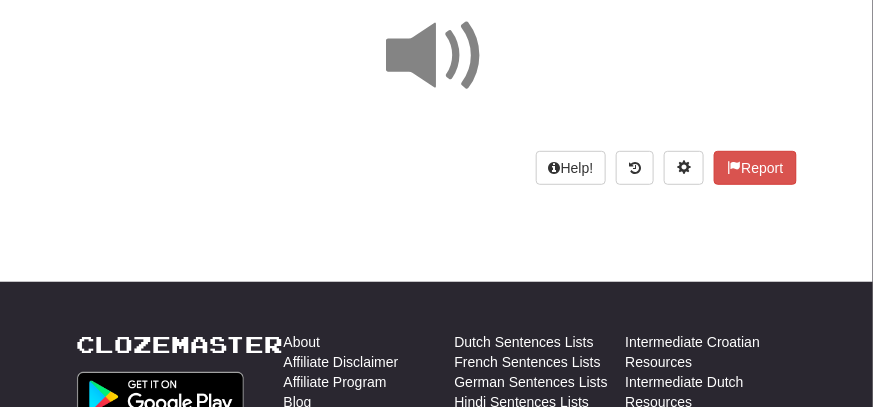 scroll, scrollTop: 145, scrollLeft: 0, axis: vertical 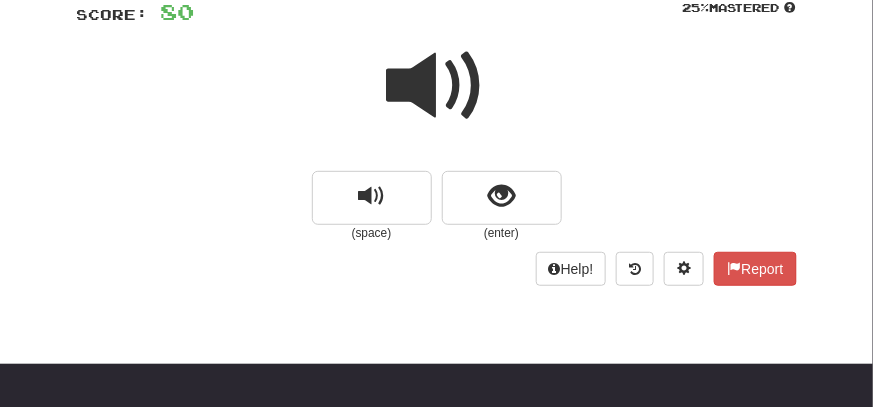click at bounding box center [437, 86] 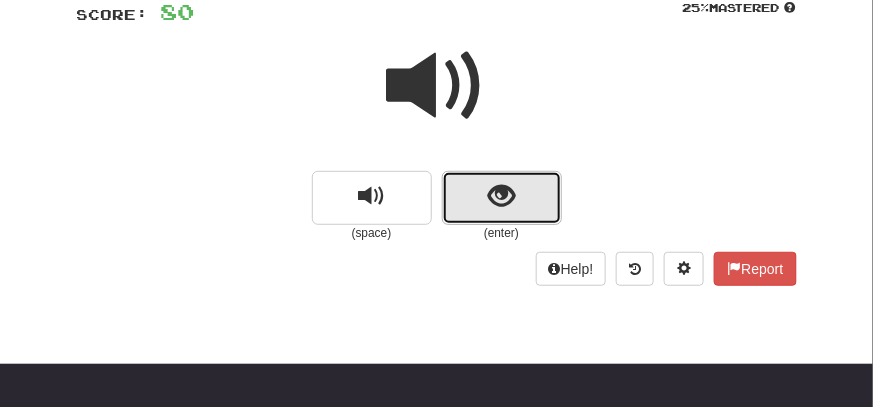 click at bounding box center [501, 196] 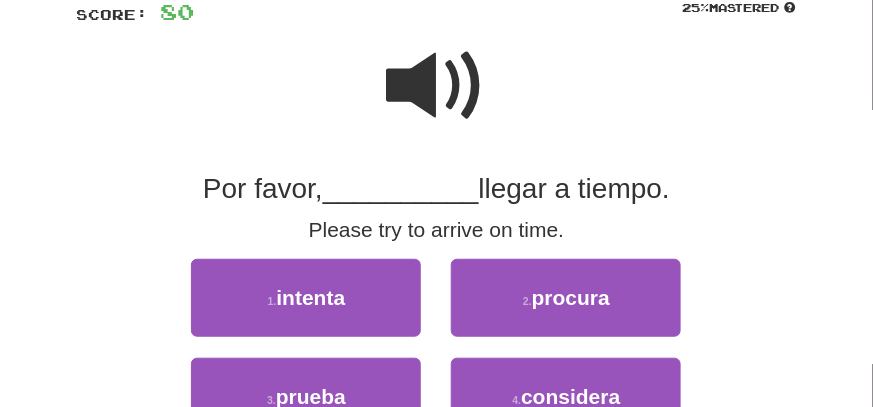 click at bounding box center [437, 86] 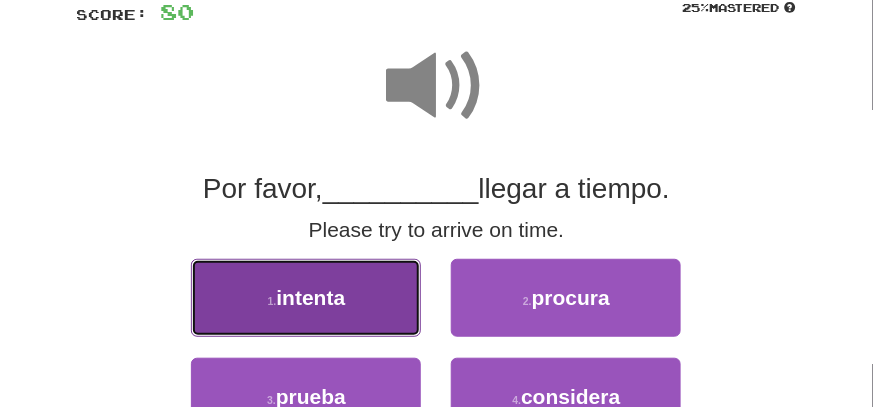 click on "1 .  intenta" at bounding box center (306, 298) 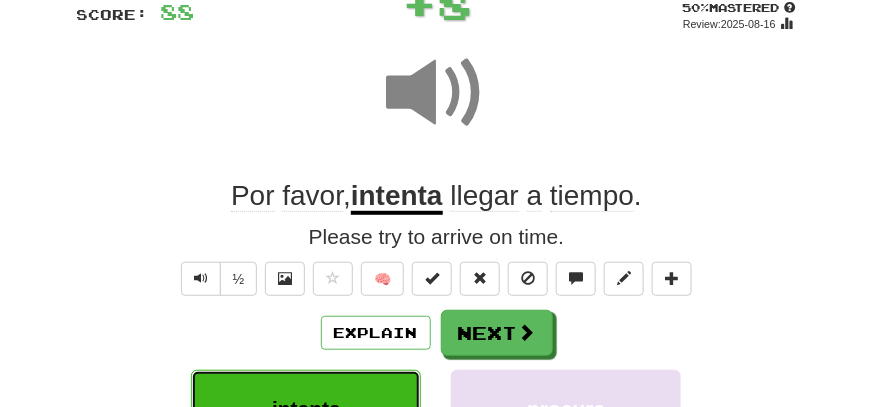 scroll, scrollTop: 245, scrollLeft: 0, axis: vertical 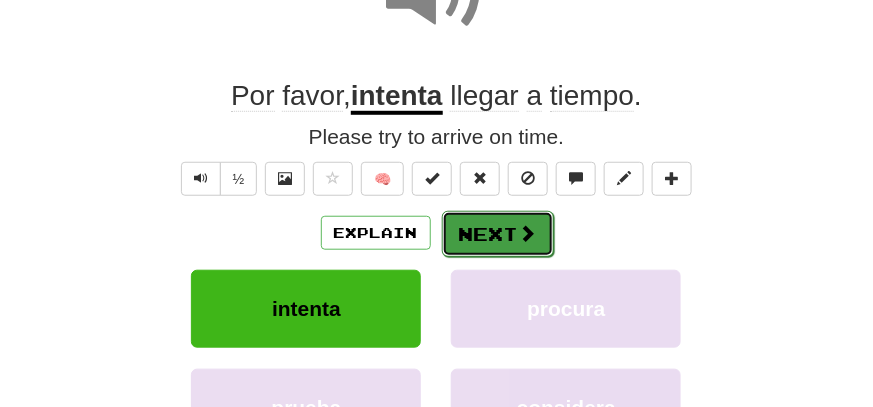 click on "Next" at bounding box center [498, 234] 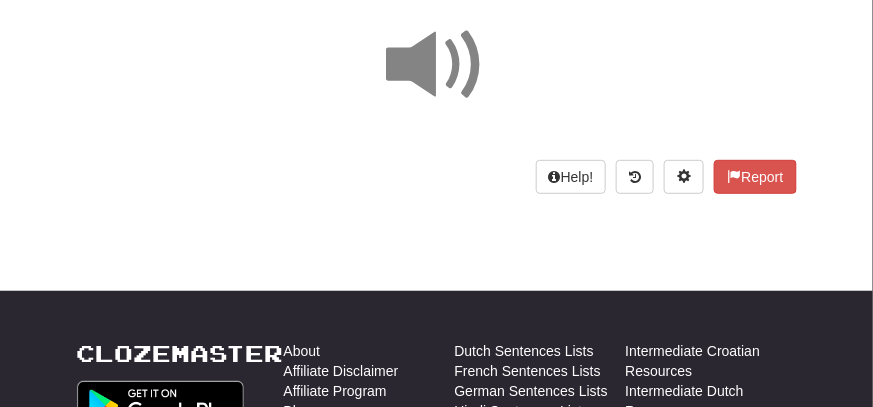 scroll, scrollTop: 145, scrollLeft: 0, axis: vertical 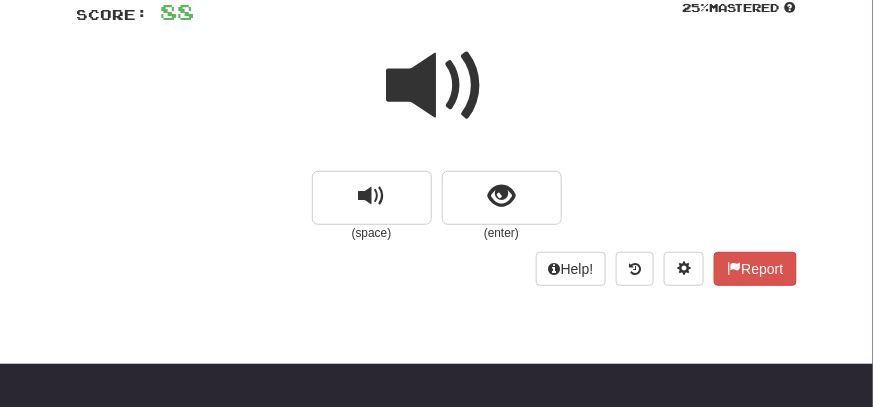 click at bounding box center (437, 86) 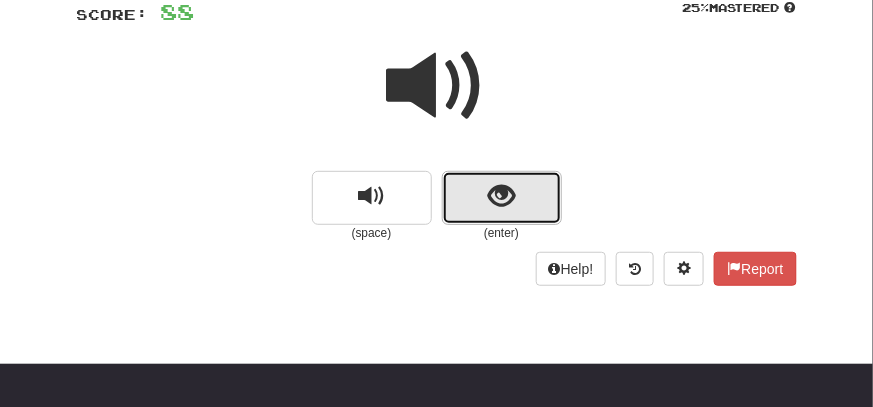 click at bounding box center [501, 196] 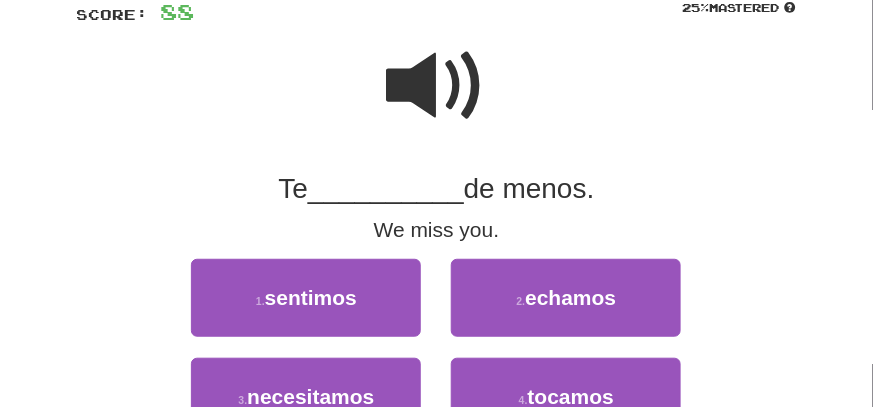 click at bounding box center [437, 86] 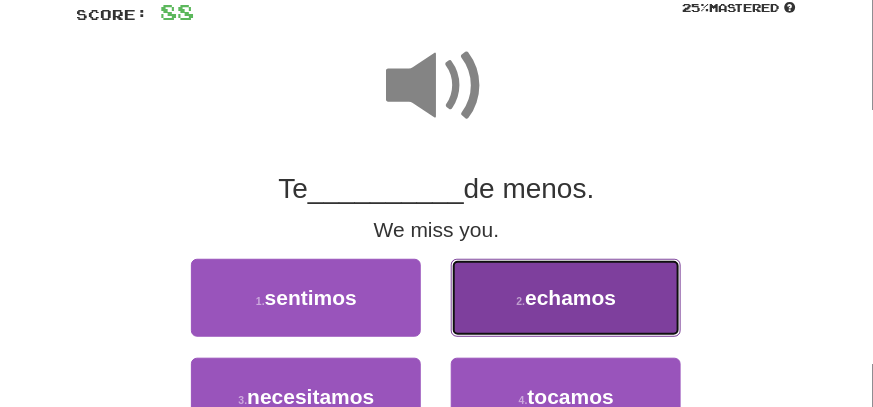 click on "echamos" at bounding box center (570, 297) 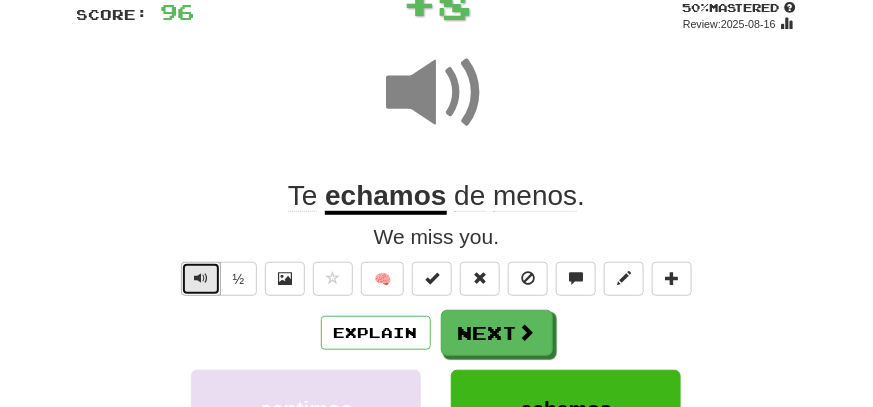 click at bounding box center (201, 279) 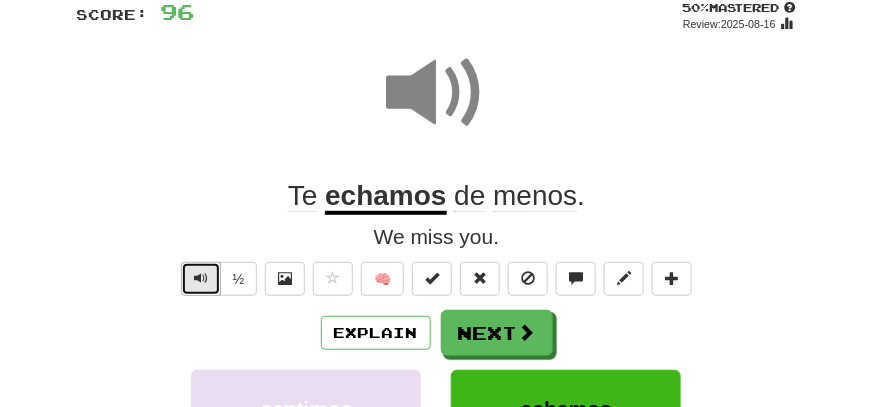 click at bounding box center (201, 278) 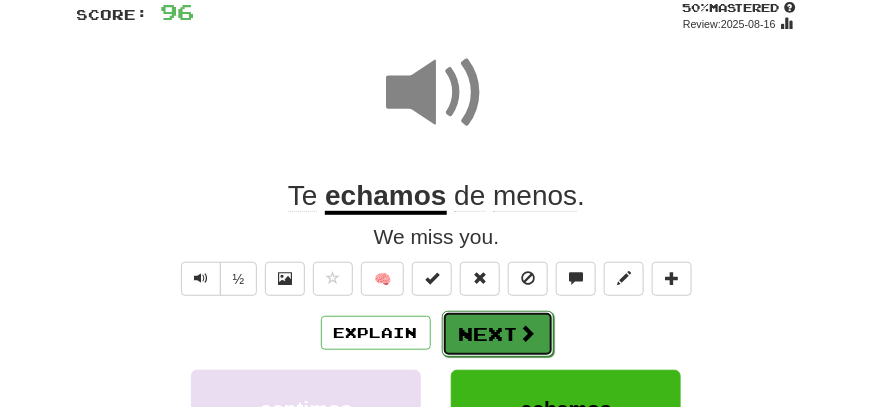 click on "Next" at bounding box center (498, 334) 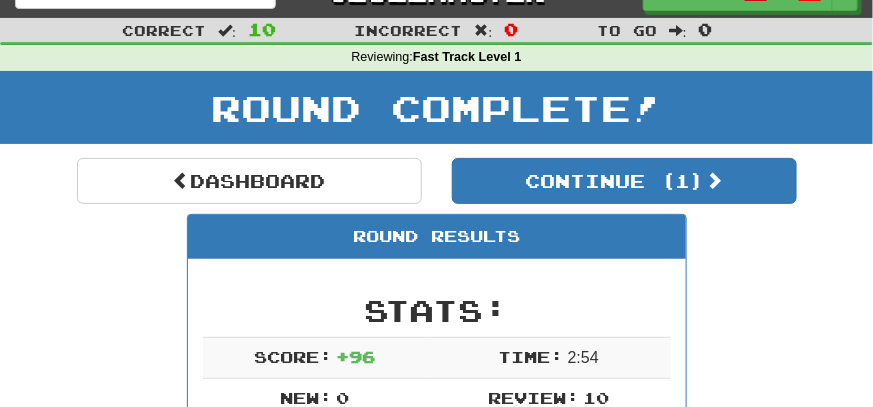 scroll, scrollTop: 32, scrollLeft: 0, axis: vertical 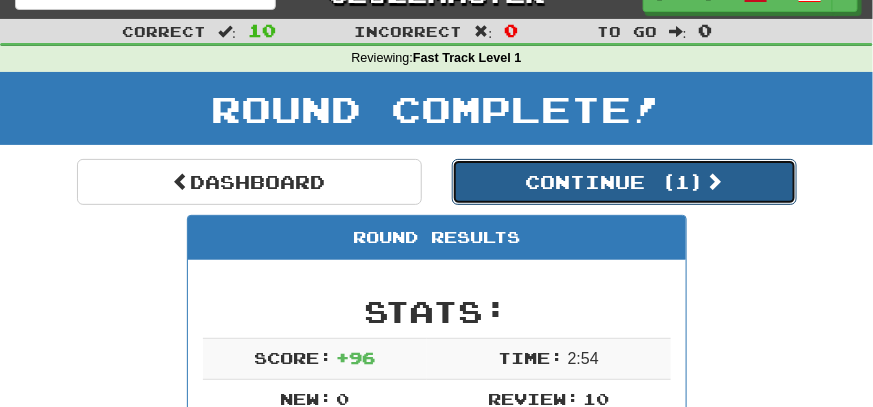 click on "Continue ( 1 )" at bounding box center [624, 182] 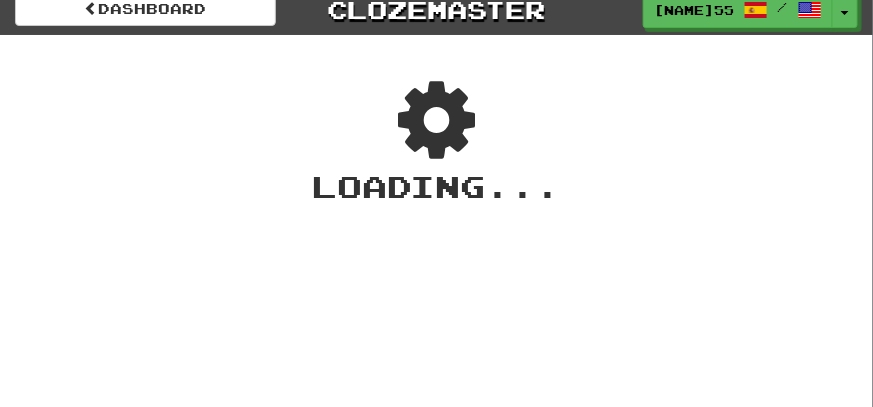scroll, scrollTop: 0, scrollLeft: 0, axis: both 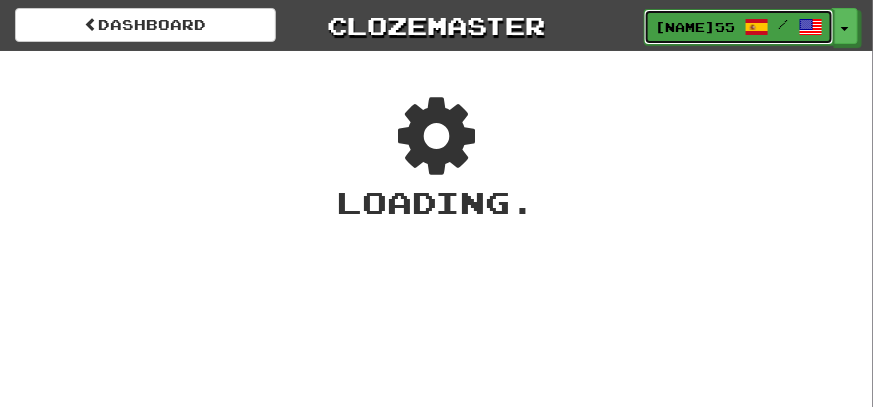 click on "[FIRST][NUMBER]" at bounding box center (695, 27) 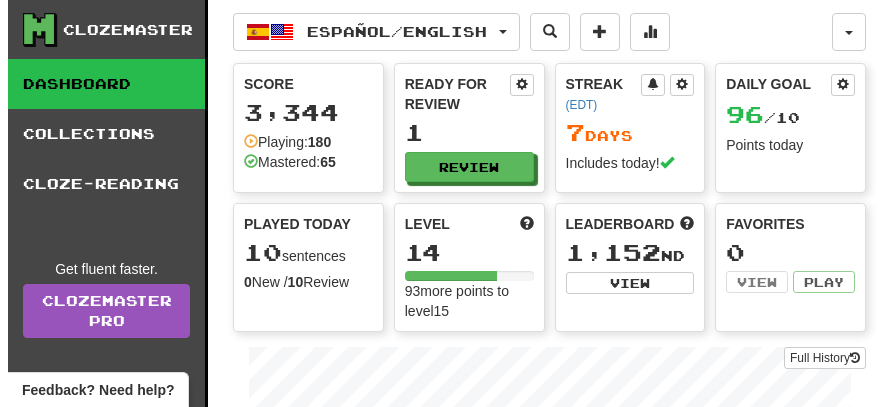 scroll, scrollTop: 0, scrollLeft: 0, axis: both 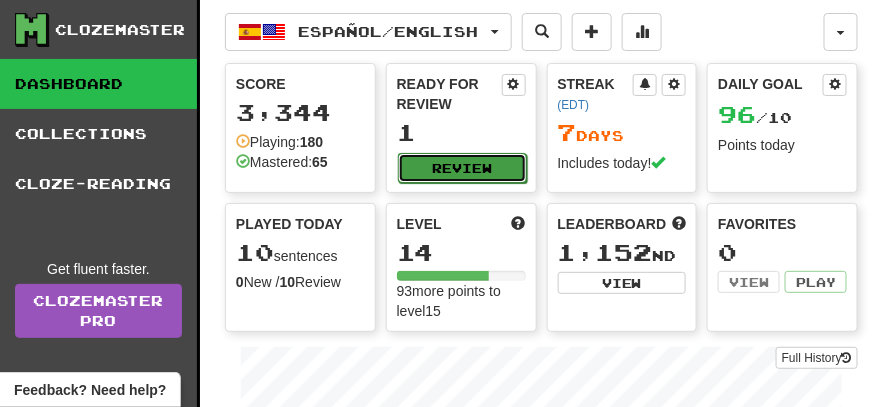 click on "Review" at bounding box center (462, 168) 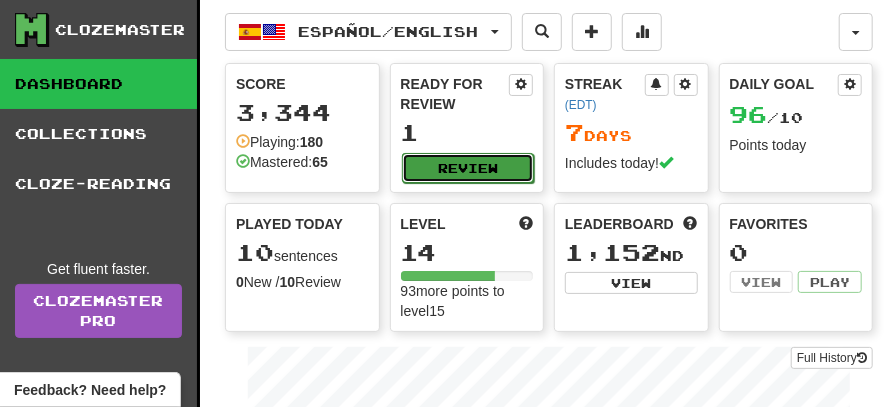 select on "**" 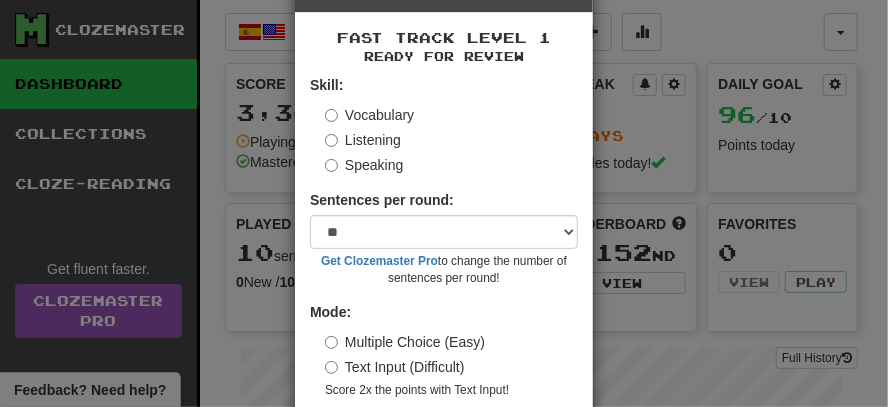 scroll, scrollTop: 99, scrollLeft: 0, axis: vertical 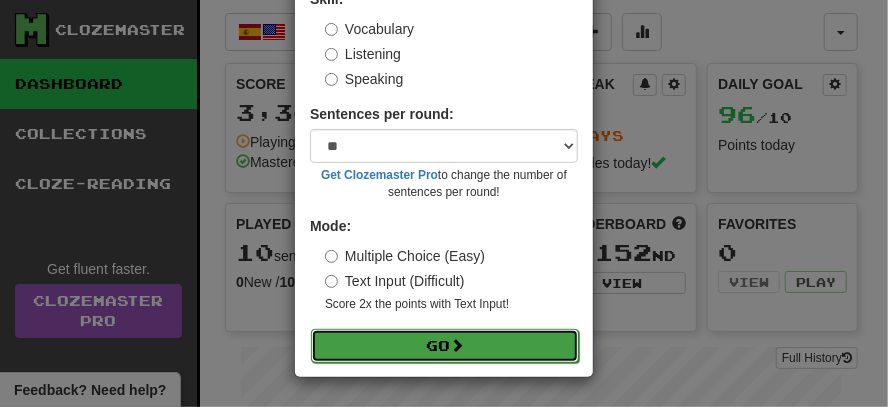 click on "Go" at bounding box center [445, 346] 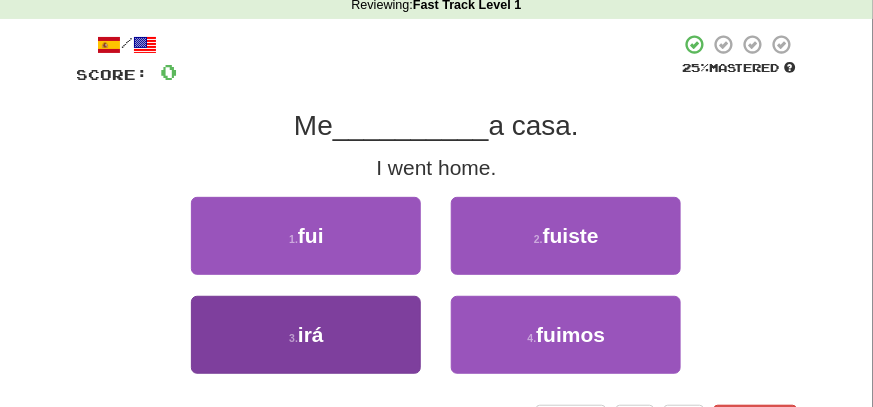 scroll, scrollTop: 99, scrollLeft: 0, axis: vertical 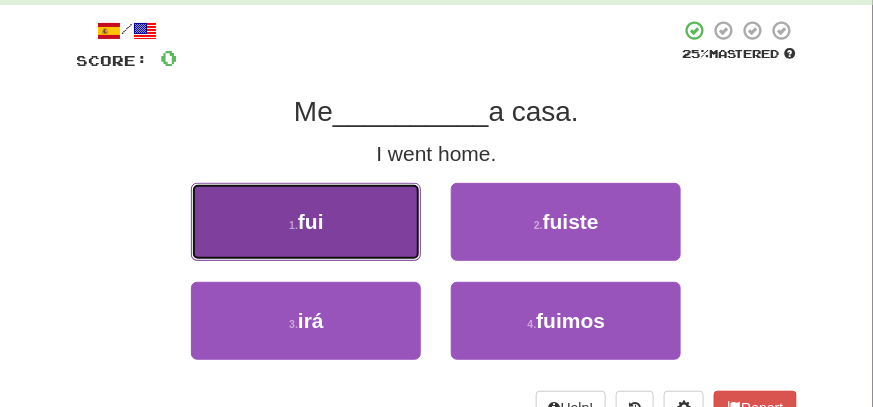 click on "1 .  fui" at bounding box center [306, 222] 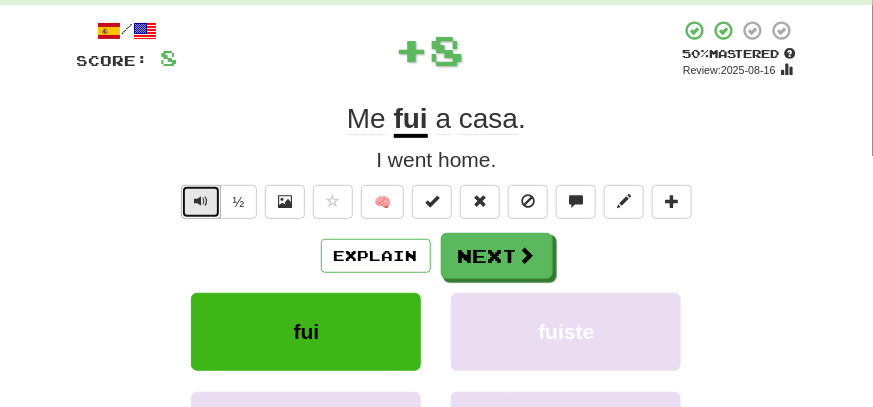 click at bounding box center [201, 202] 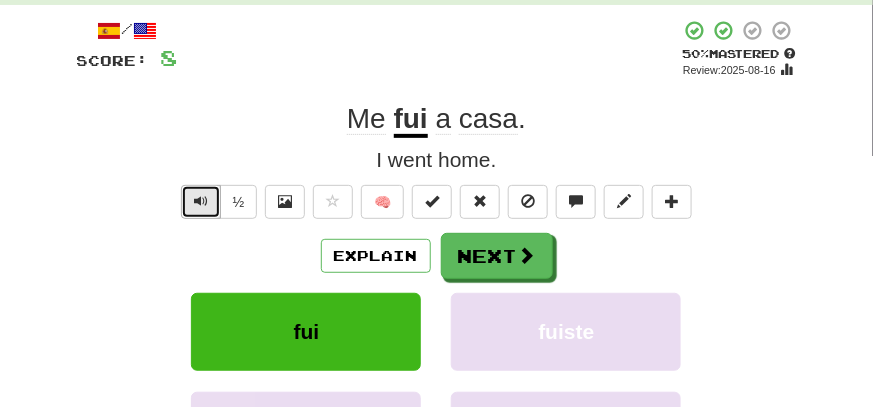 click at bounding box center [201, 202] 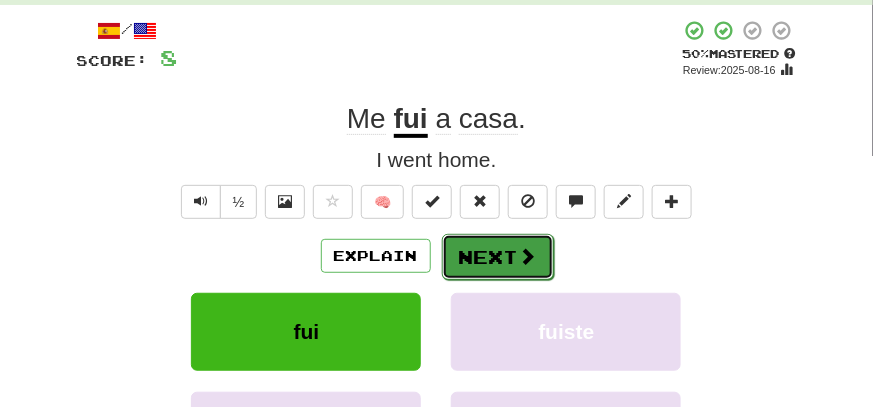 click on "Next" at bounding box center (498, 257) 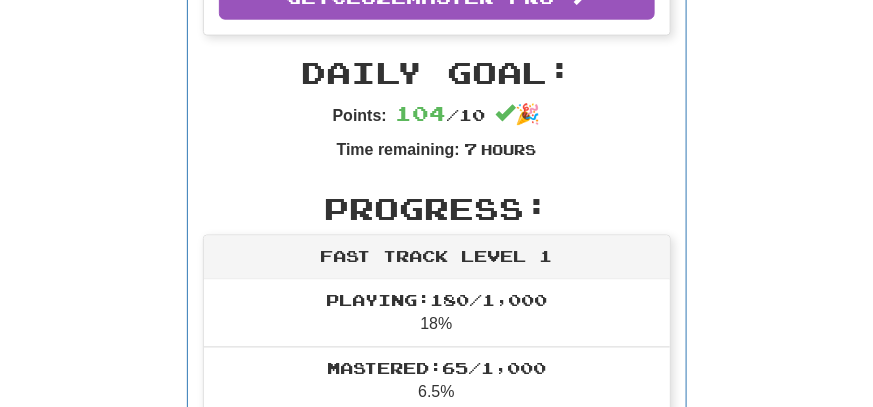 scroll, scrollTop: 199, scrollLeft: 0, axis: vertical 